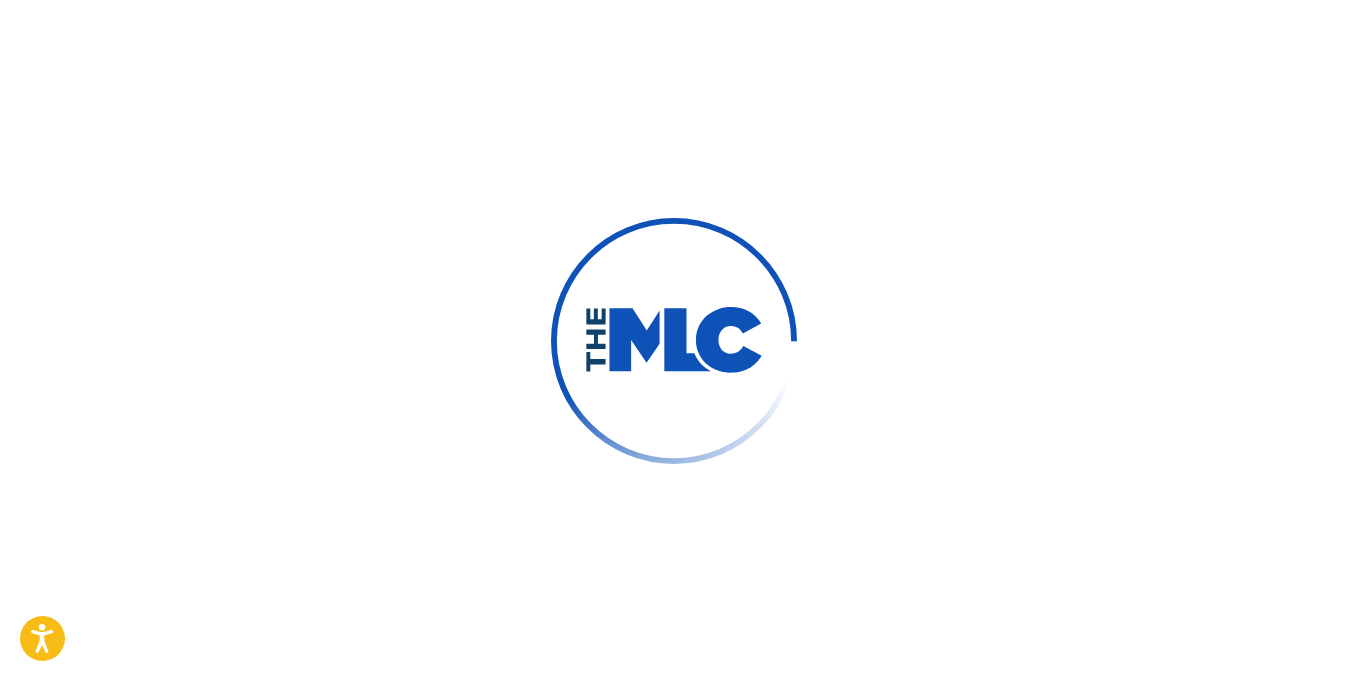 scroll, scrollTop: 0, scrollLeft: 0, axis: both 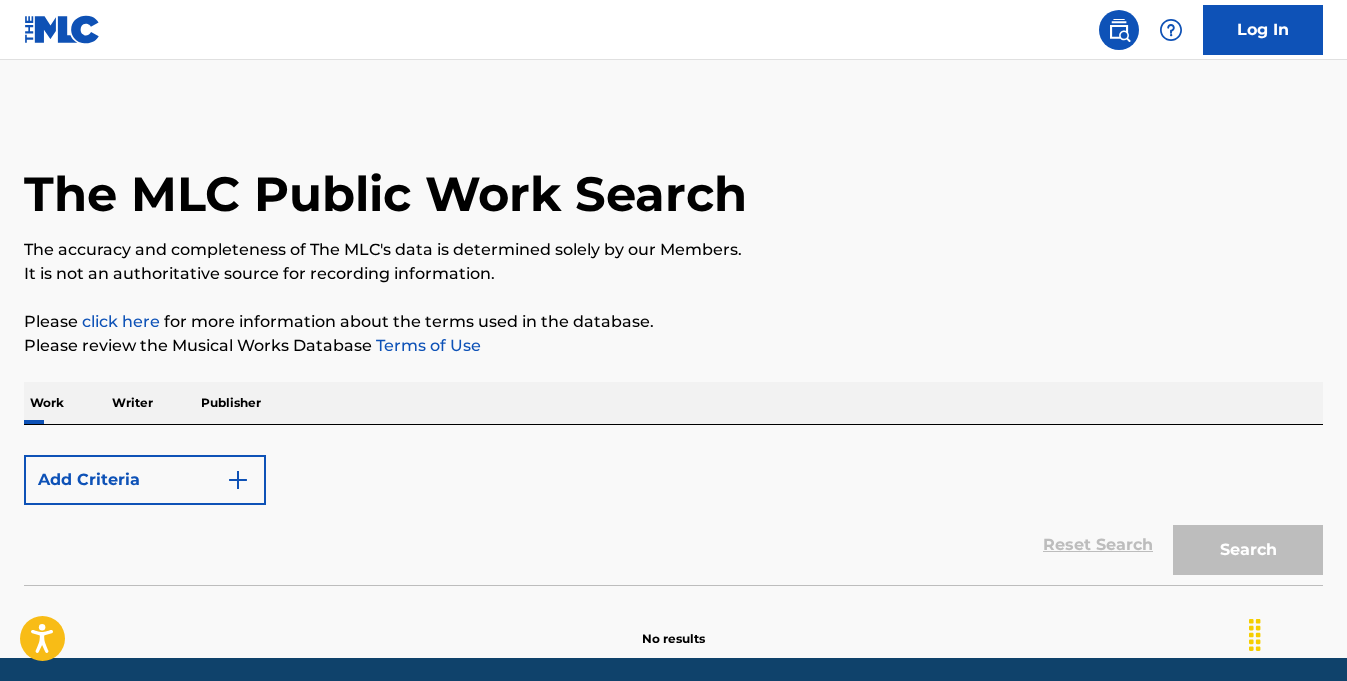 click on "Add Criteria" at bounding box center (145, 480) 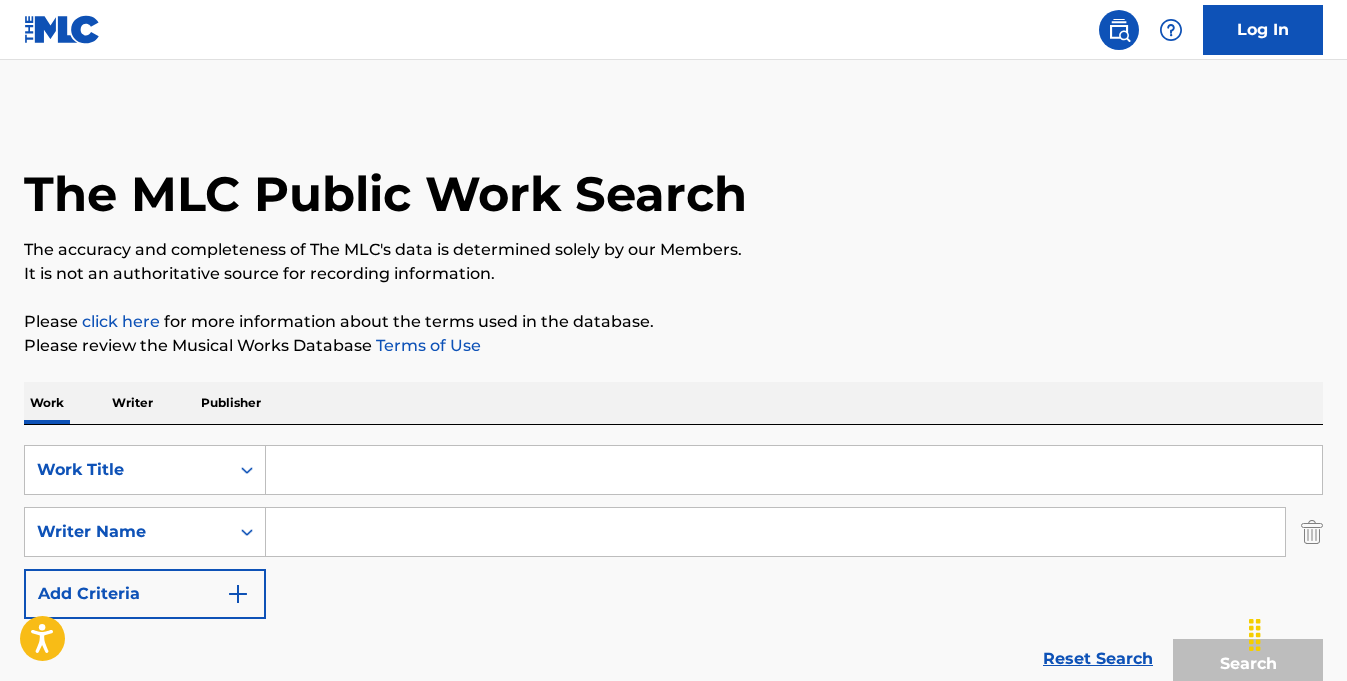 click at bounding box center [794, 470] 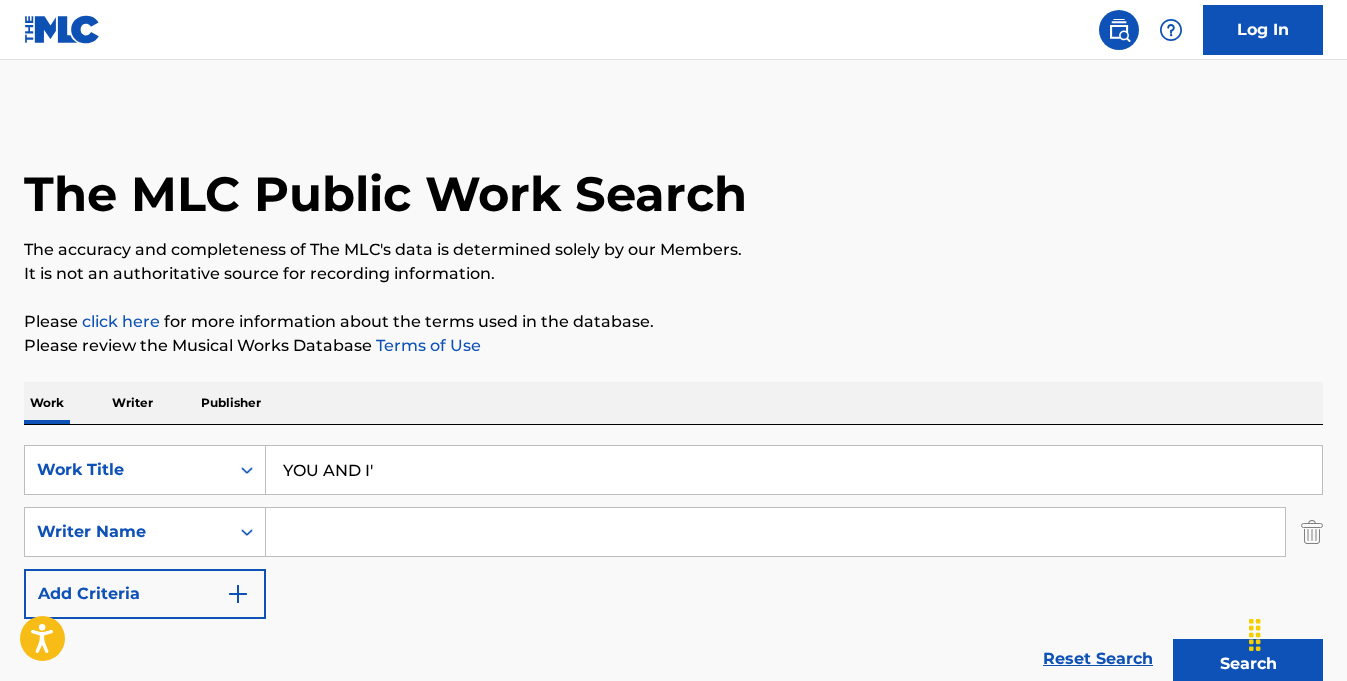type on "YOU AND I'" 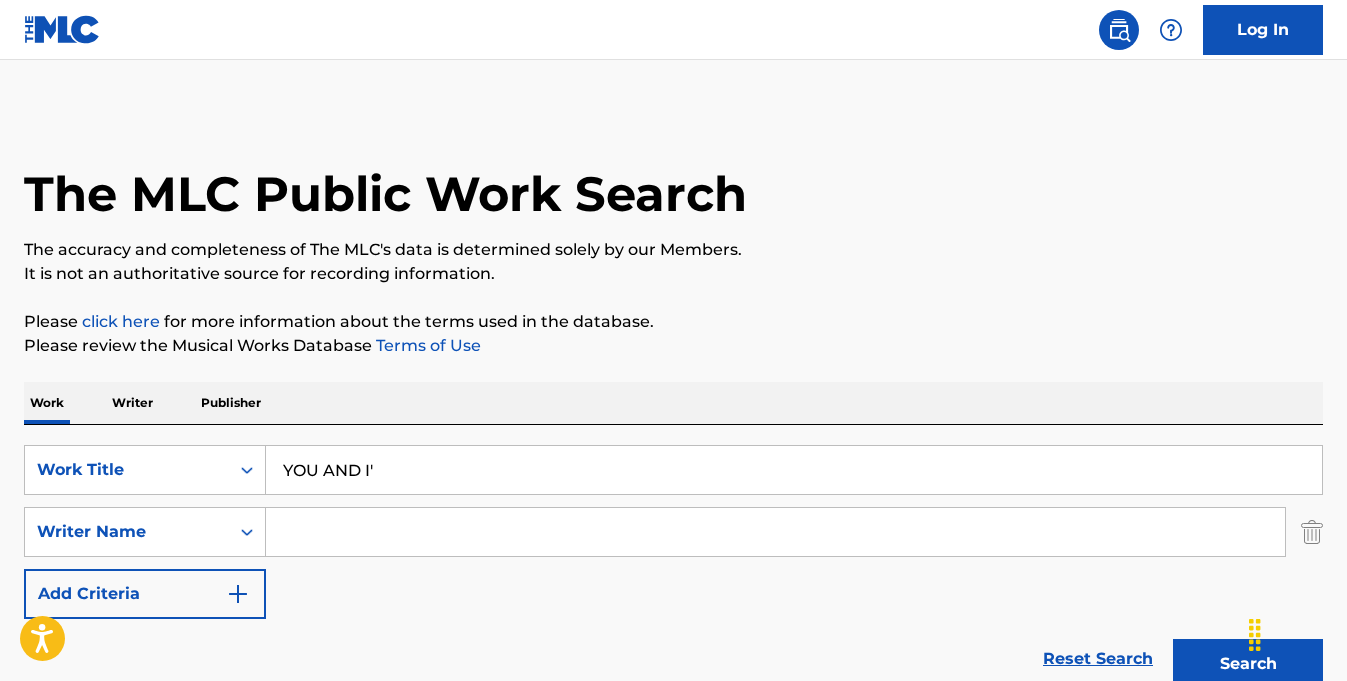 click on "Please   click here   for more information about the terms used in the database." at bounding box center (673, 322) 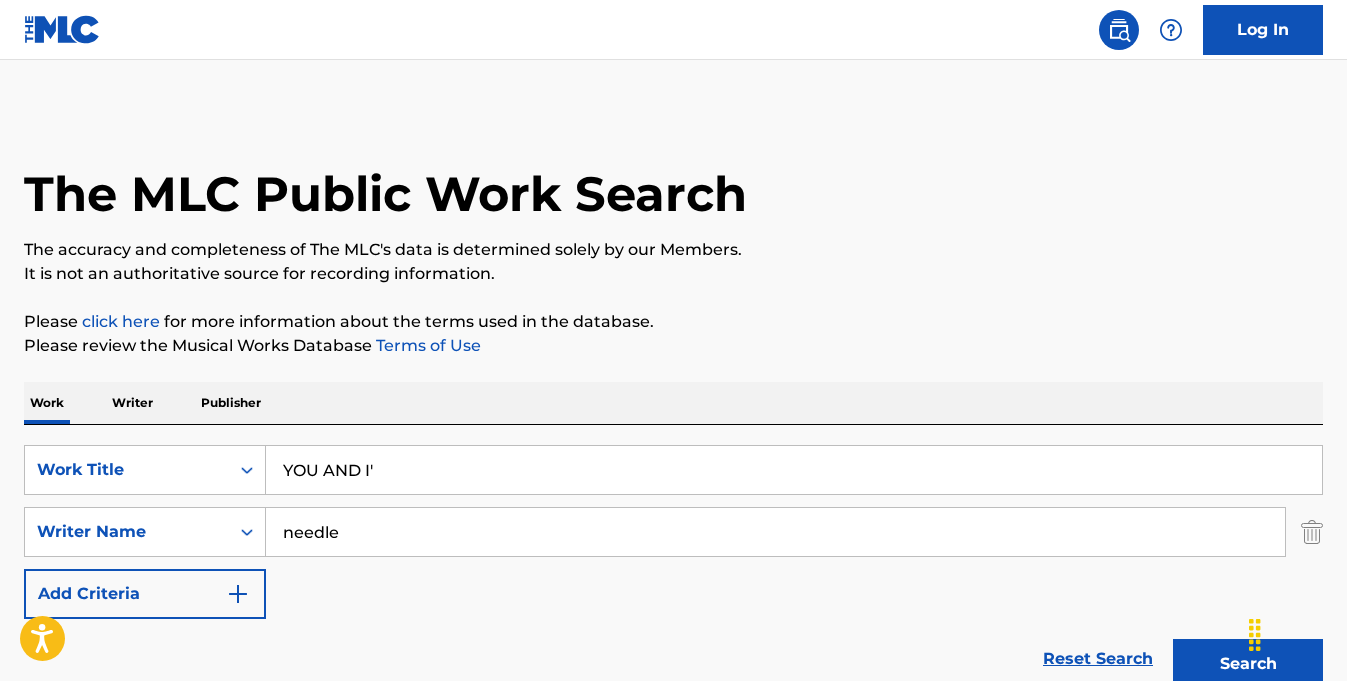 type on "needle" 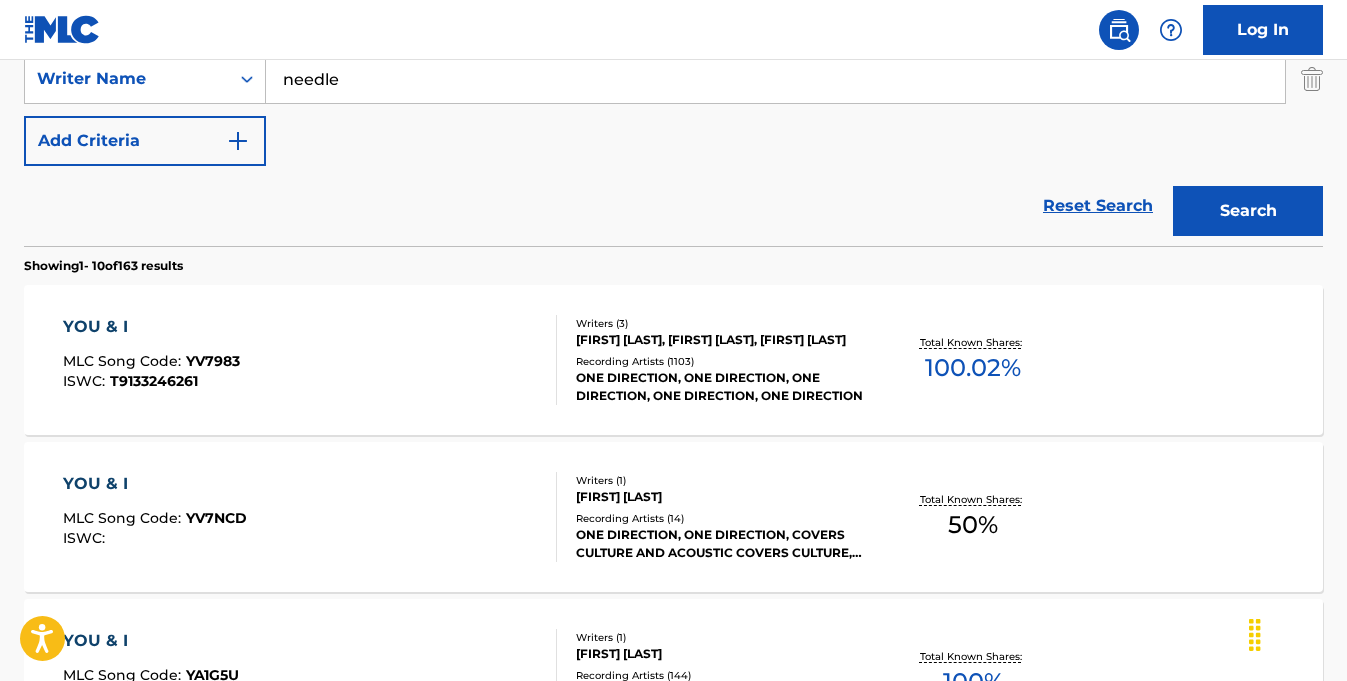 scroll, scrollTop: 465, scrollLeft: 0, axis: vertical 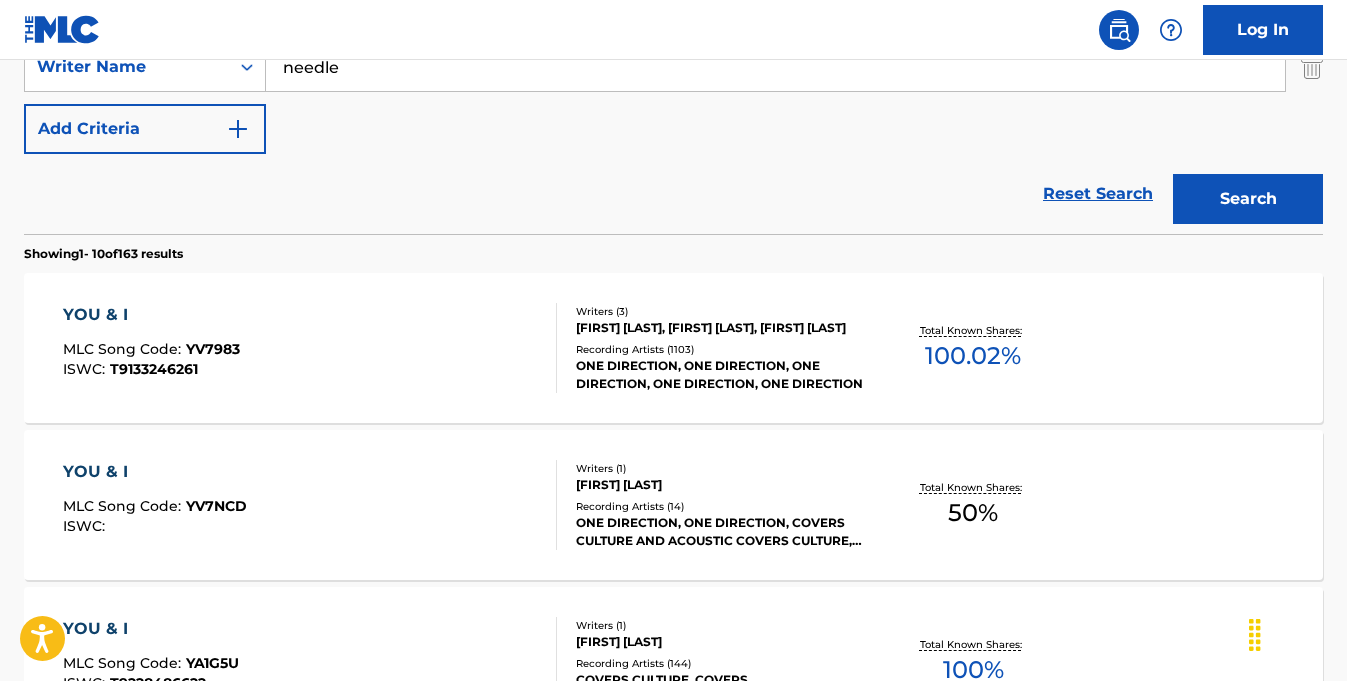 click on "[FIRST] [LAST]" at bounding box center (721, 485) 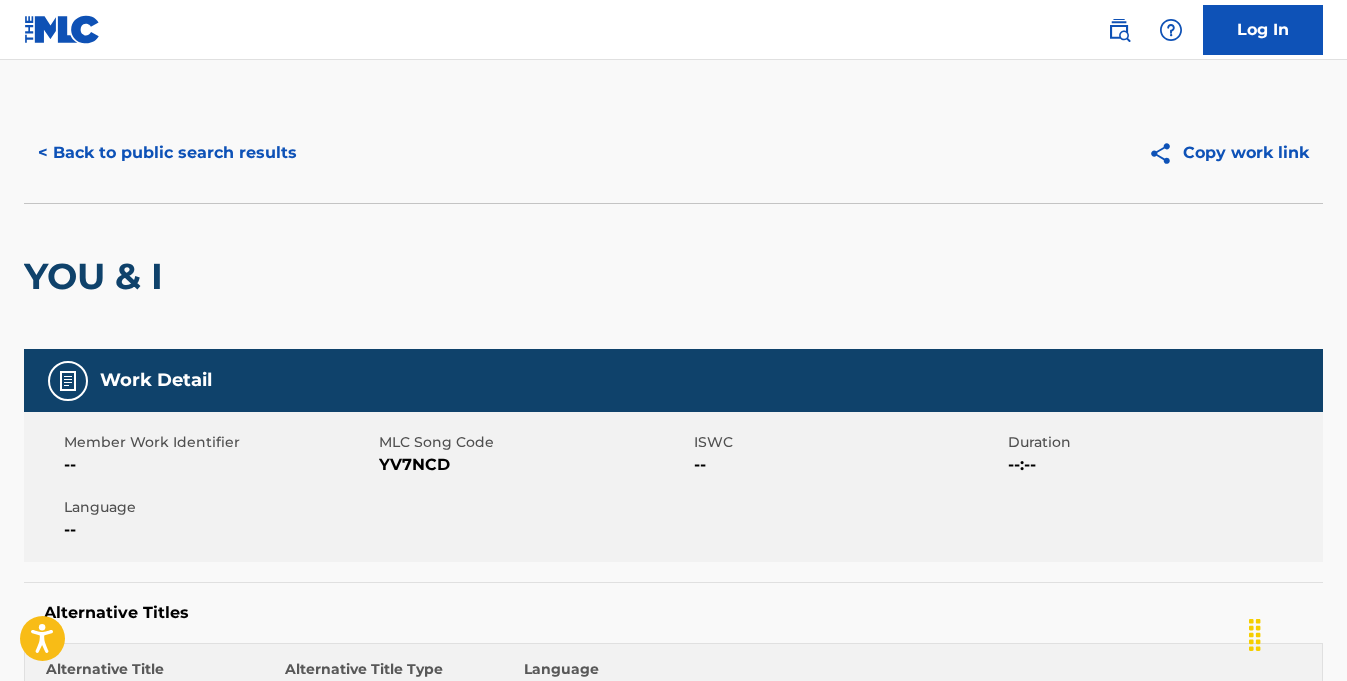 scroll, scrollTop: 0, scrollLeft: 0, axis: both 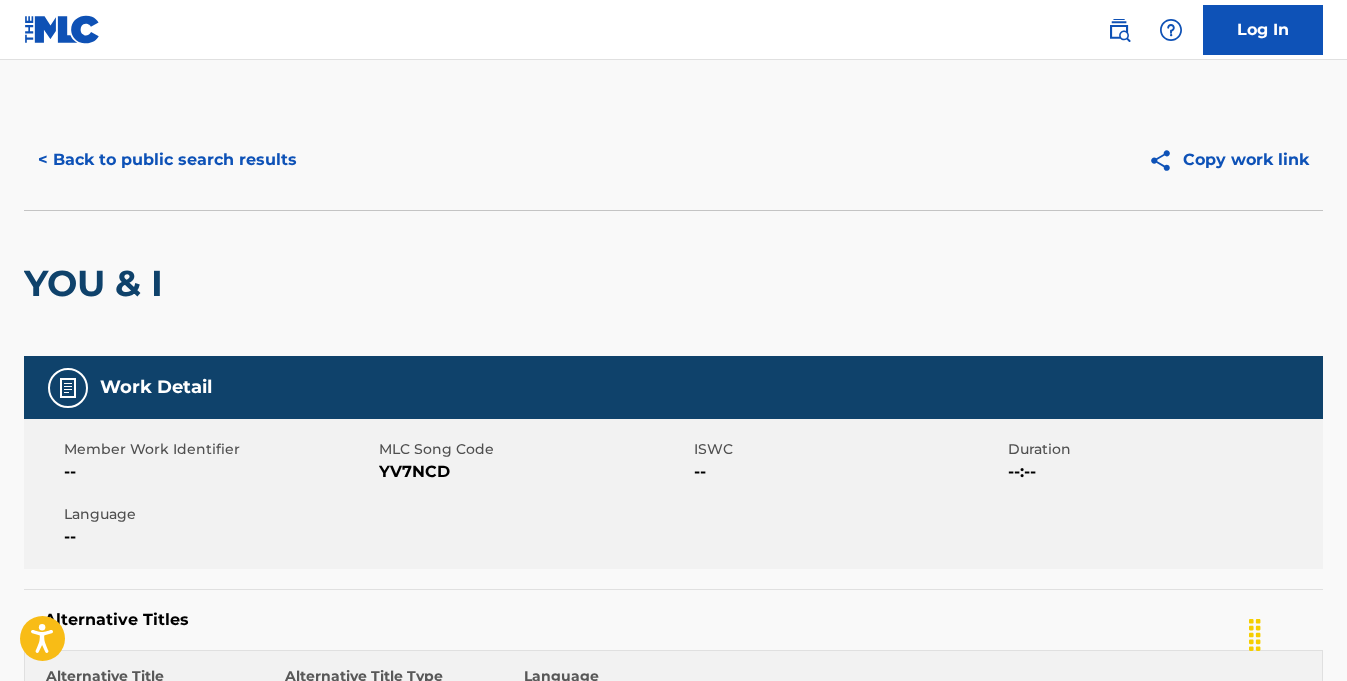 click on "< Back to public search results" at bounding box center (167, 160) 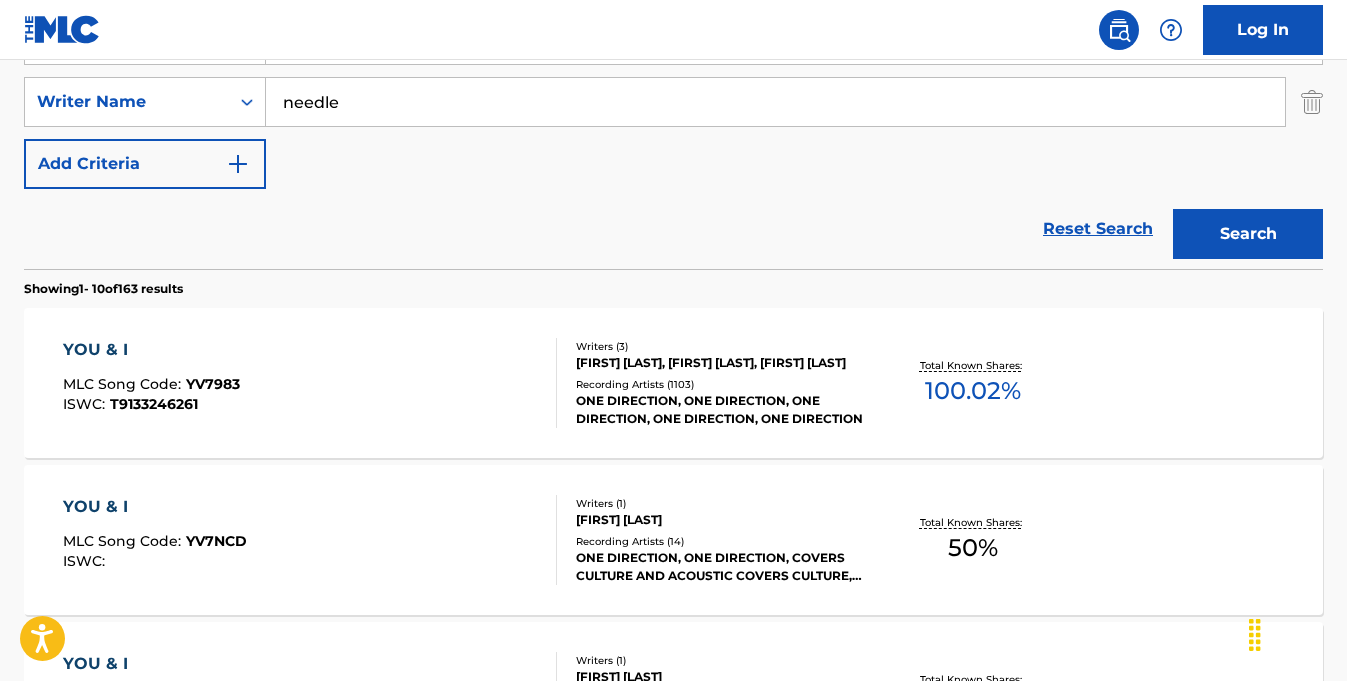 scroll, scrollTop: 0, scrollLeft: 0, axis: both 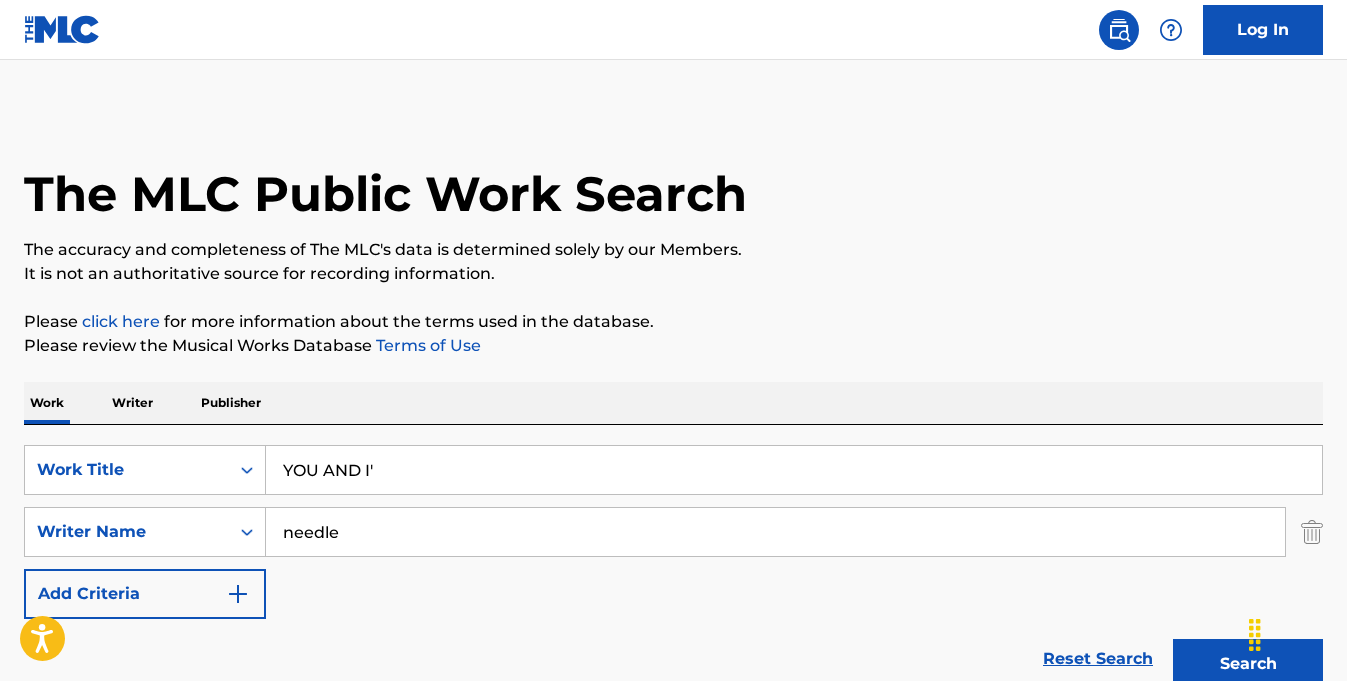 click on "needle" at bounding box center [775, 532] 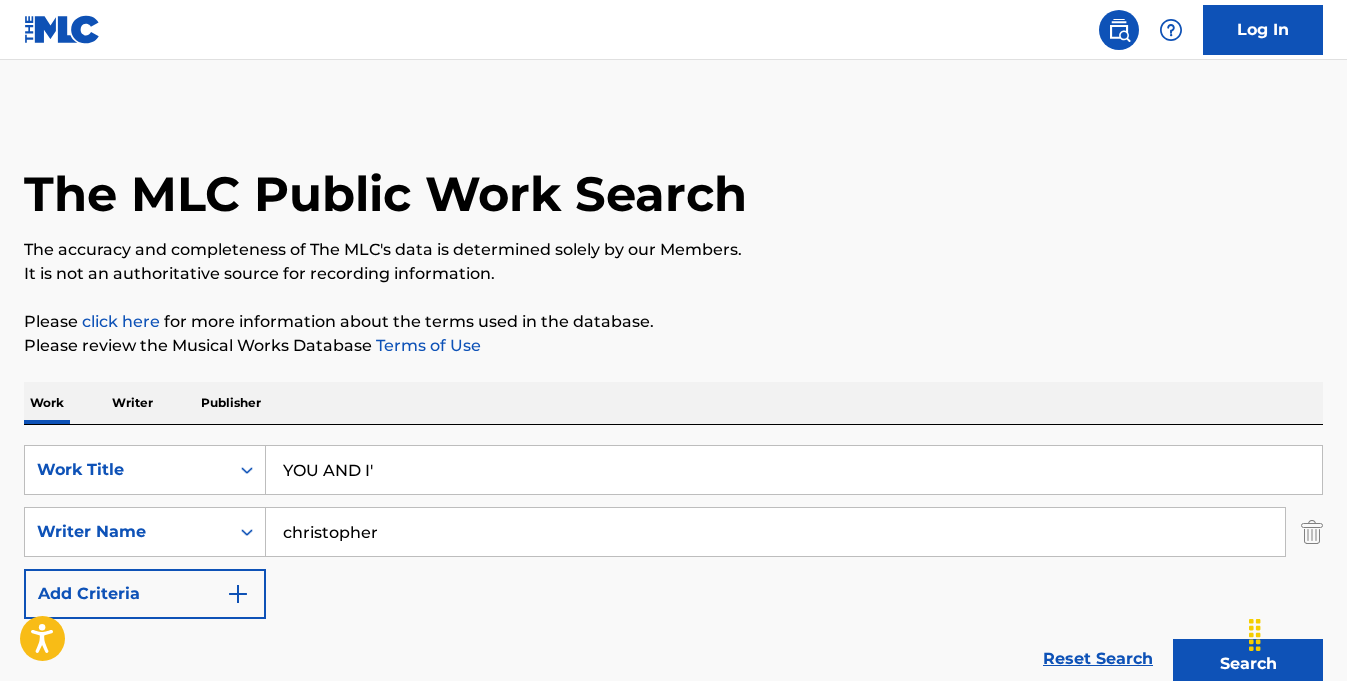 type on "christopher" 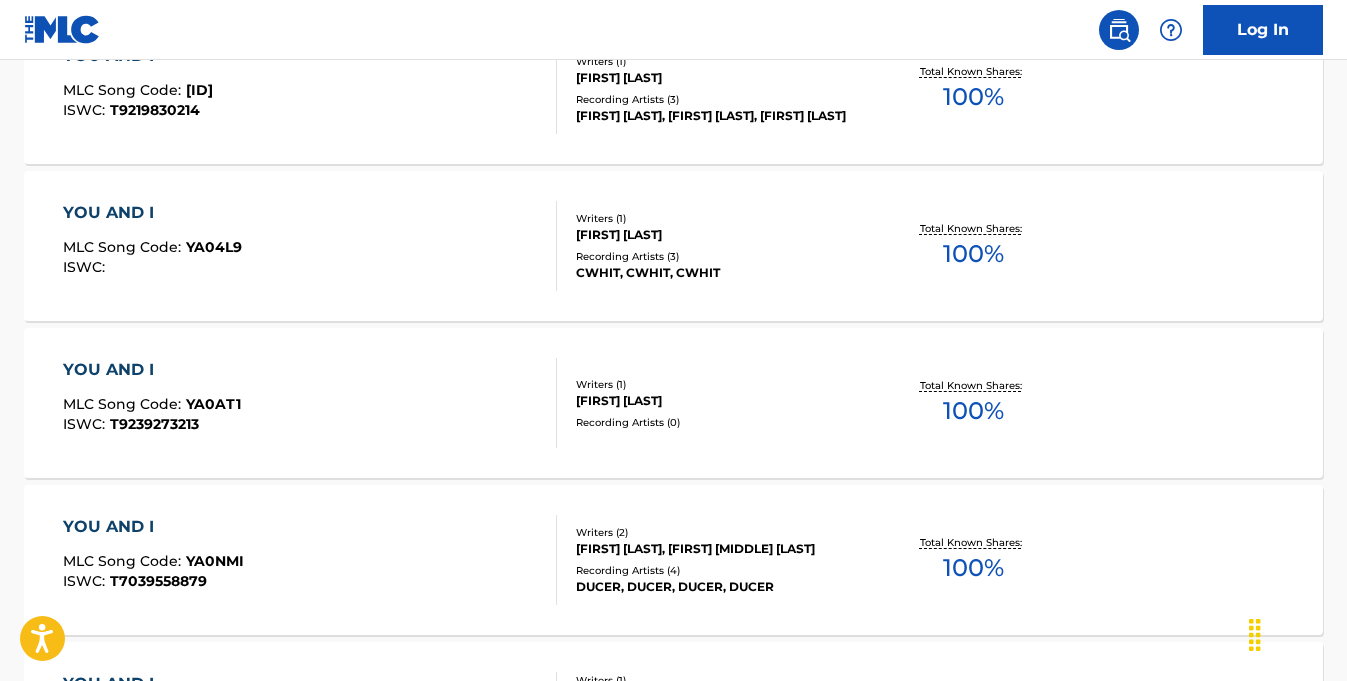 scroll, scrollTop: 1829, scrollLeft: 0, axis: vertical 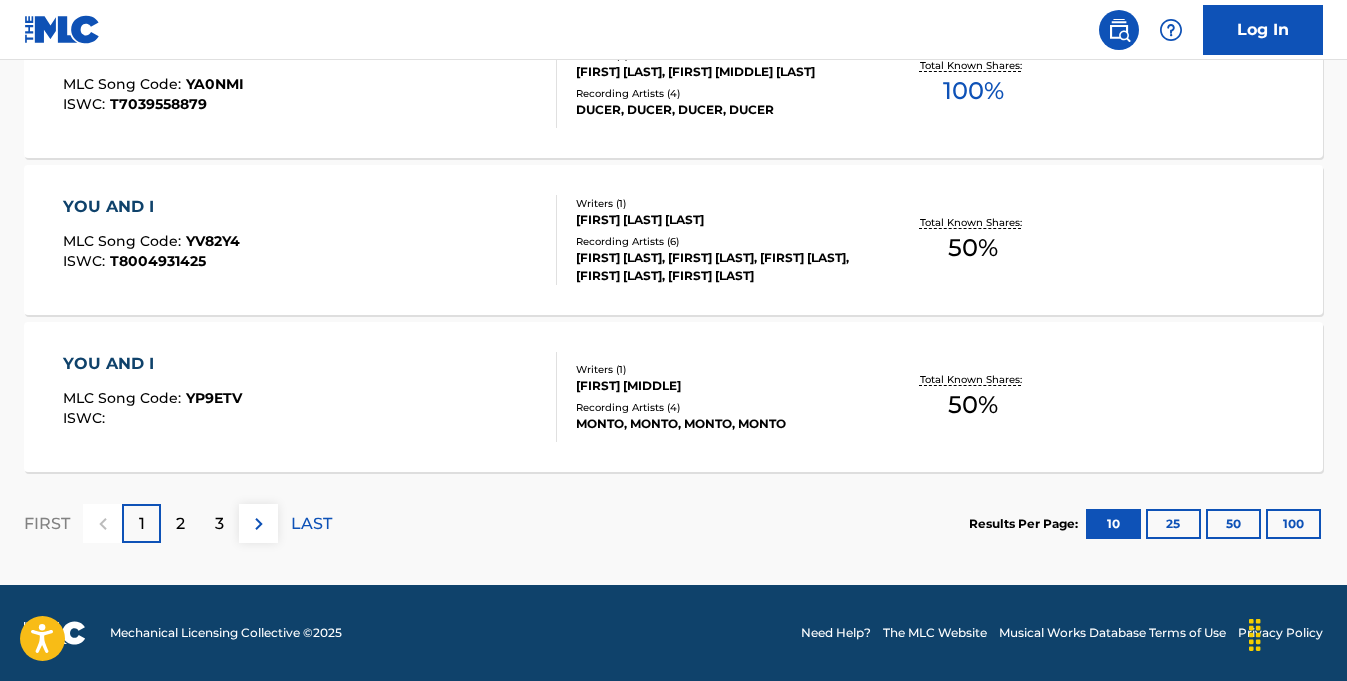click on "100" at bounding box center (1293, 524) 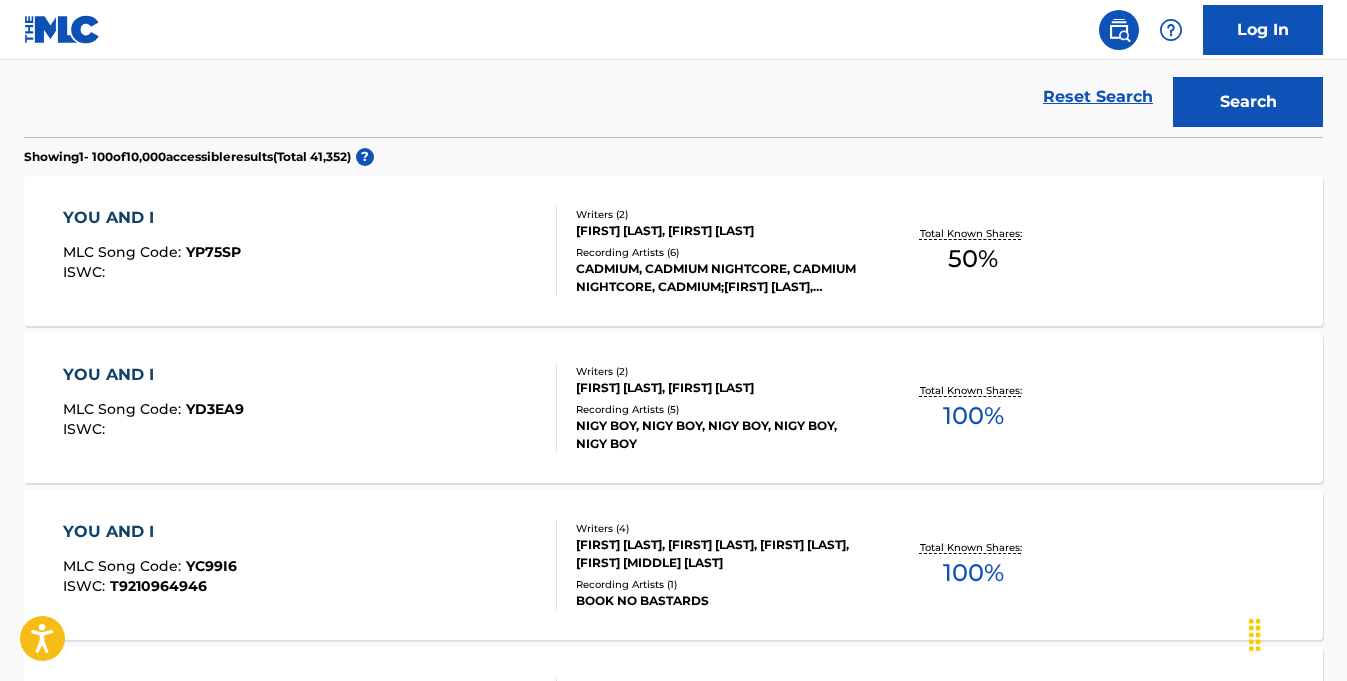 scroll, scrollTop: 0, scrollLeft: 0, axis: both 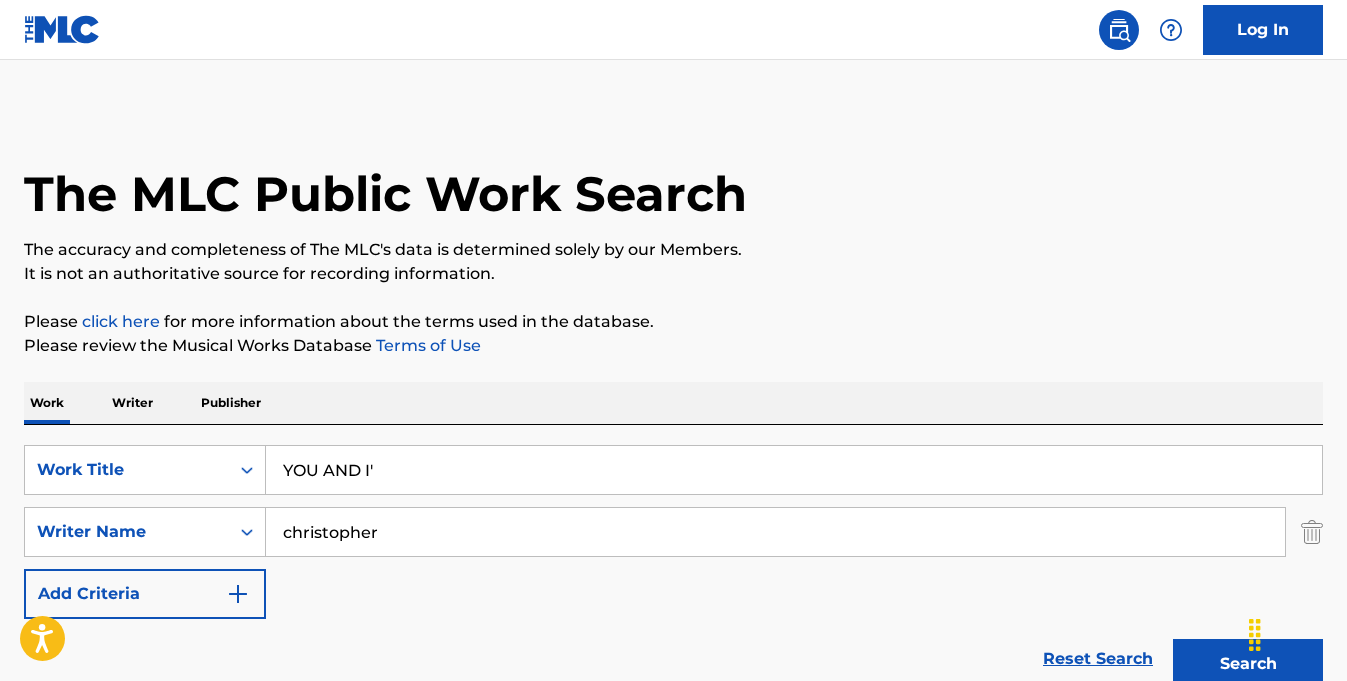 click on "christopher" at bounding box center [775, 532] 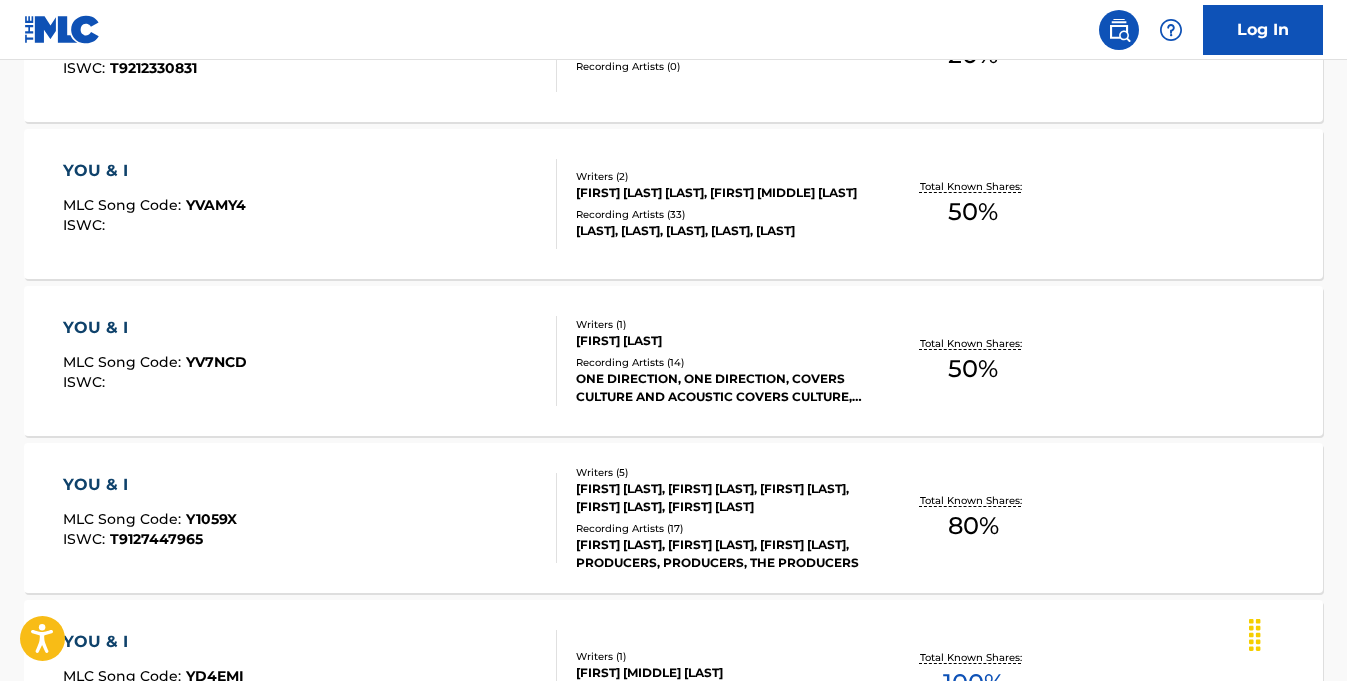 click on "YOU & I MLC Song Code : YV7NCD ISWC :" at bounding box center [310, 361] 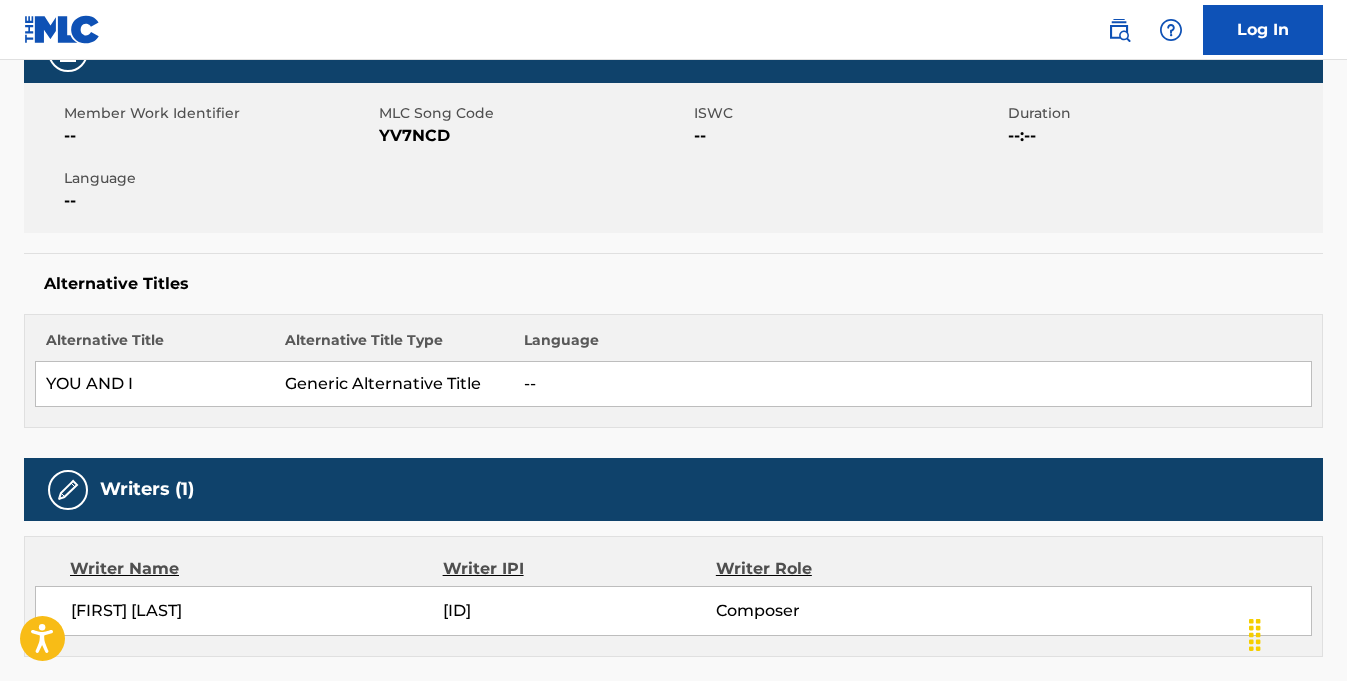 scroll, scrollTop: 0, scrollLeft: 0, axis: both 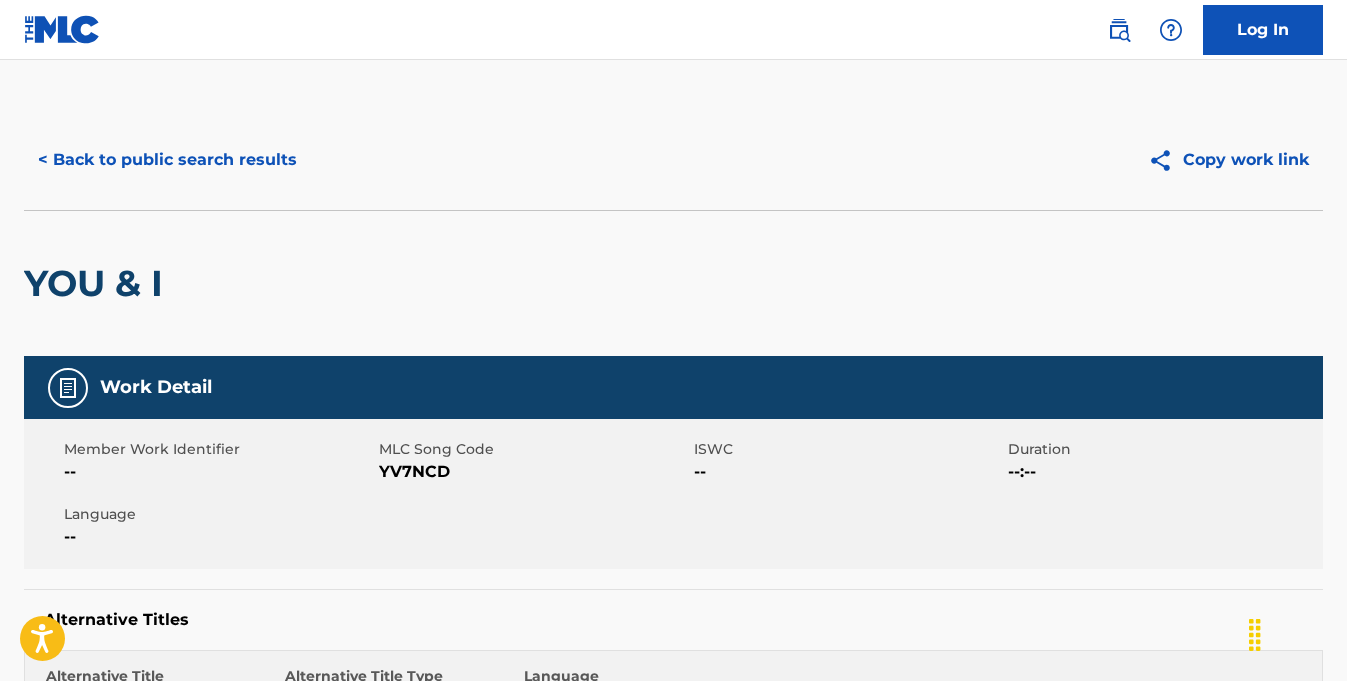 click on "< Back to public search results" at bounding box center (167, 160) 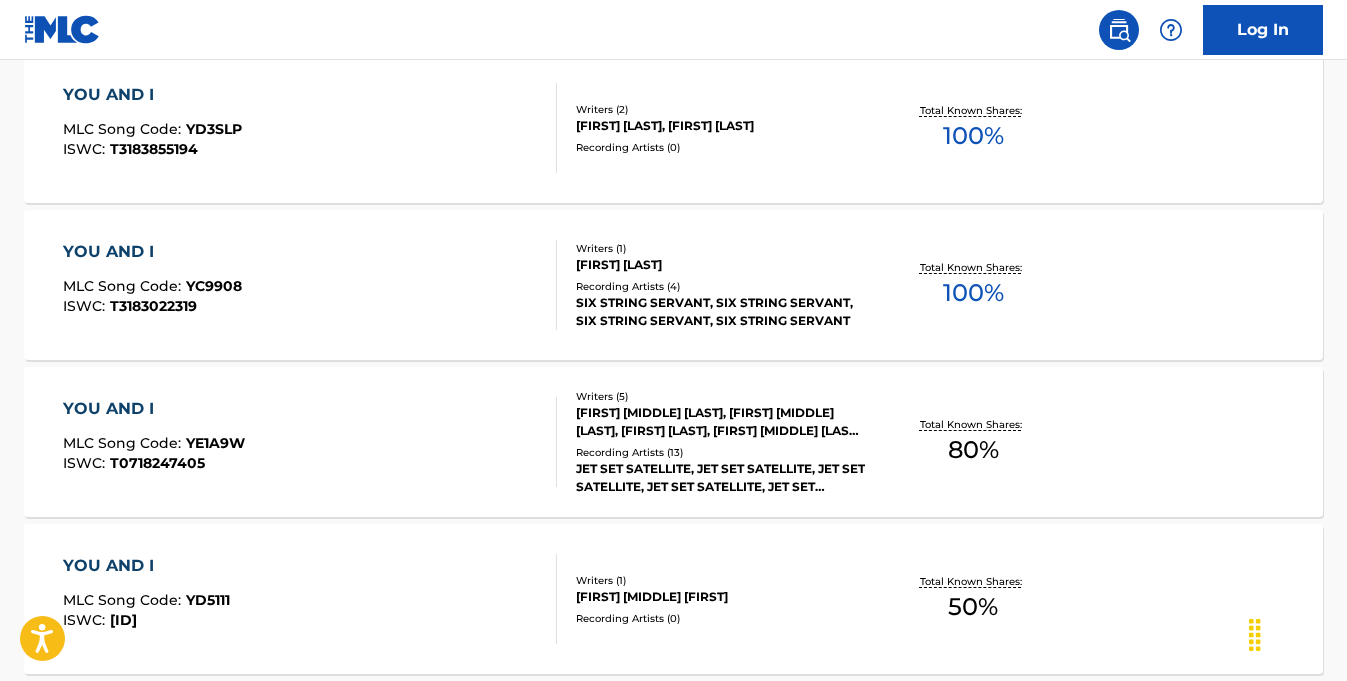 scroll, scrollTop: 0, scrollLeft: 0, axis: both 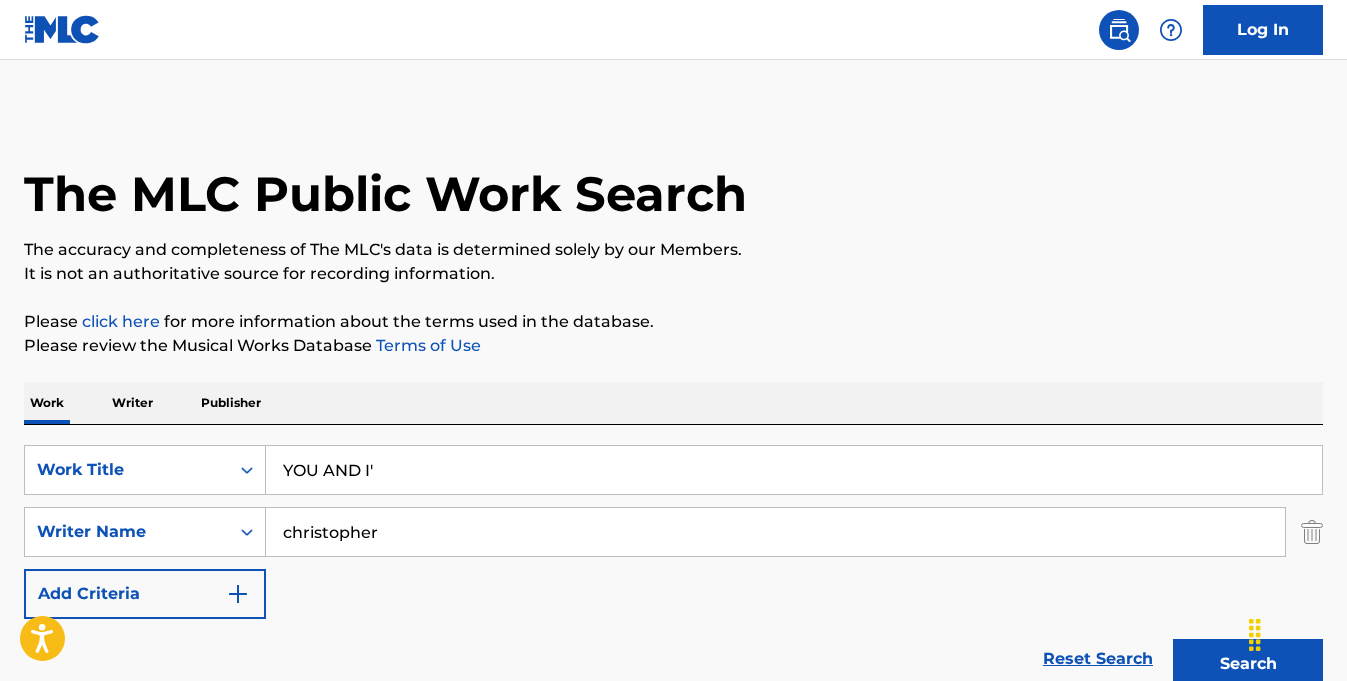 click on "Work Title YOU AND I' Writer Name [NAME]" at bounding box center (673, 532) 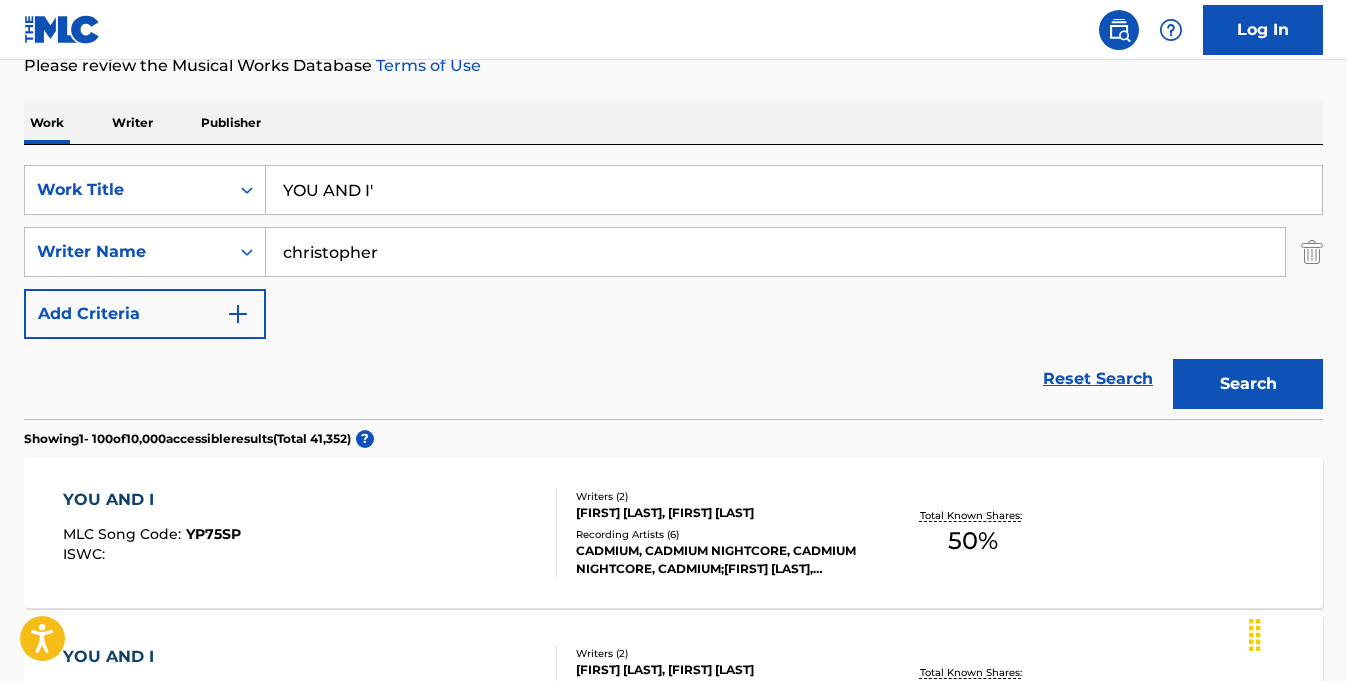 scroll, scrollTop: 287, scrollLeft: 0, axis: vertical 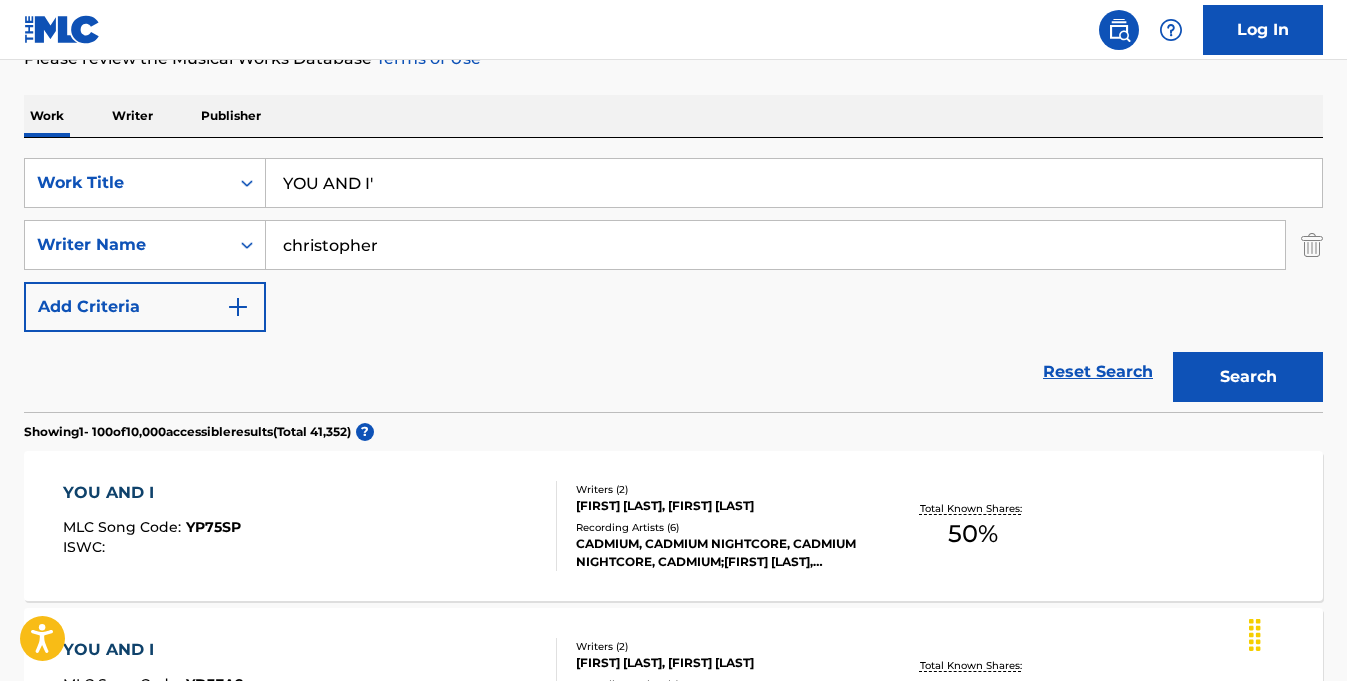 click on "Work Title YOU AND I' Writer Name [NAME] Reset Search Search" at bounding box center (673, 275) 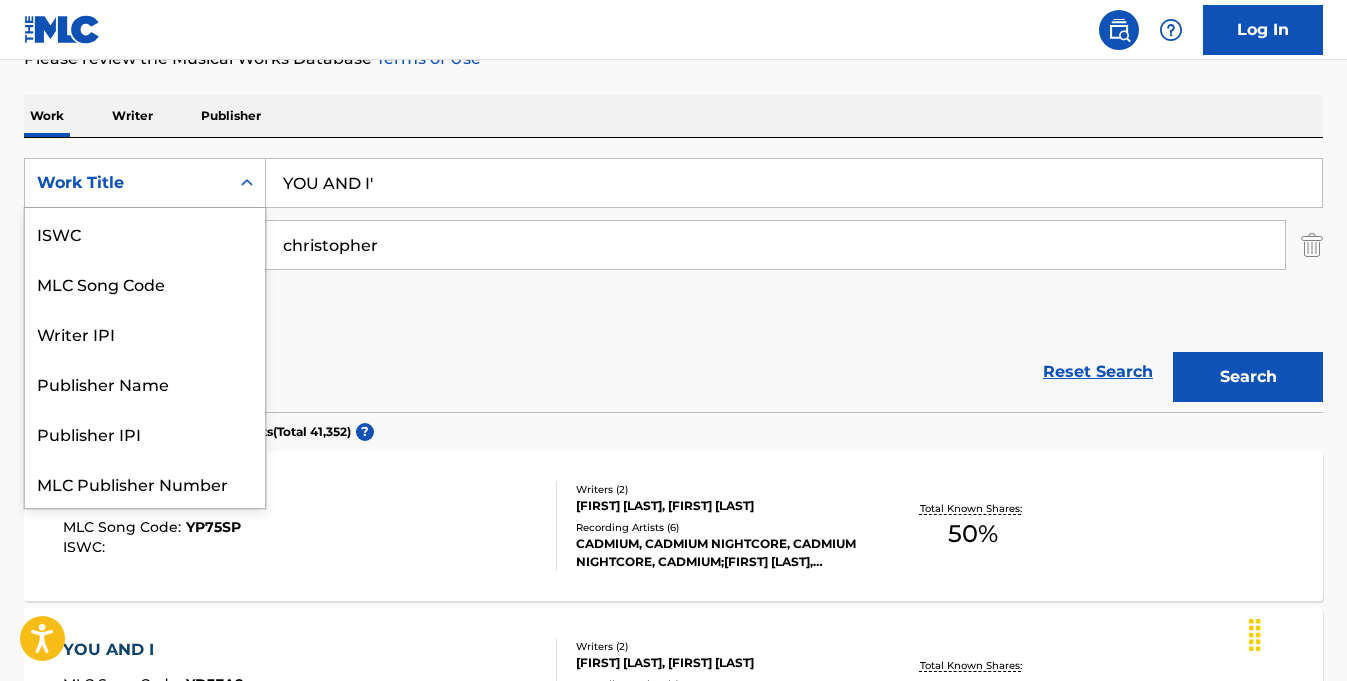 click on "Work Title" at bounding box center (127, 183) 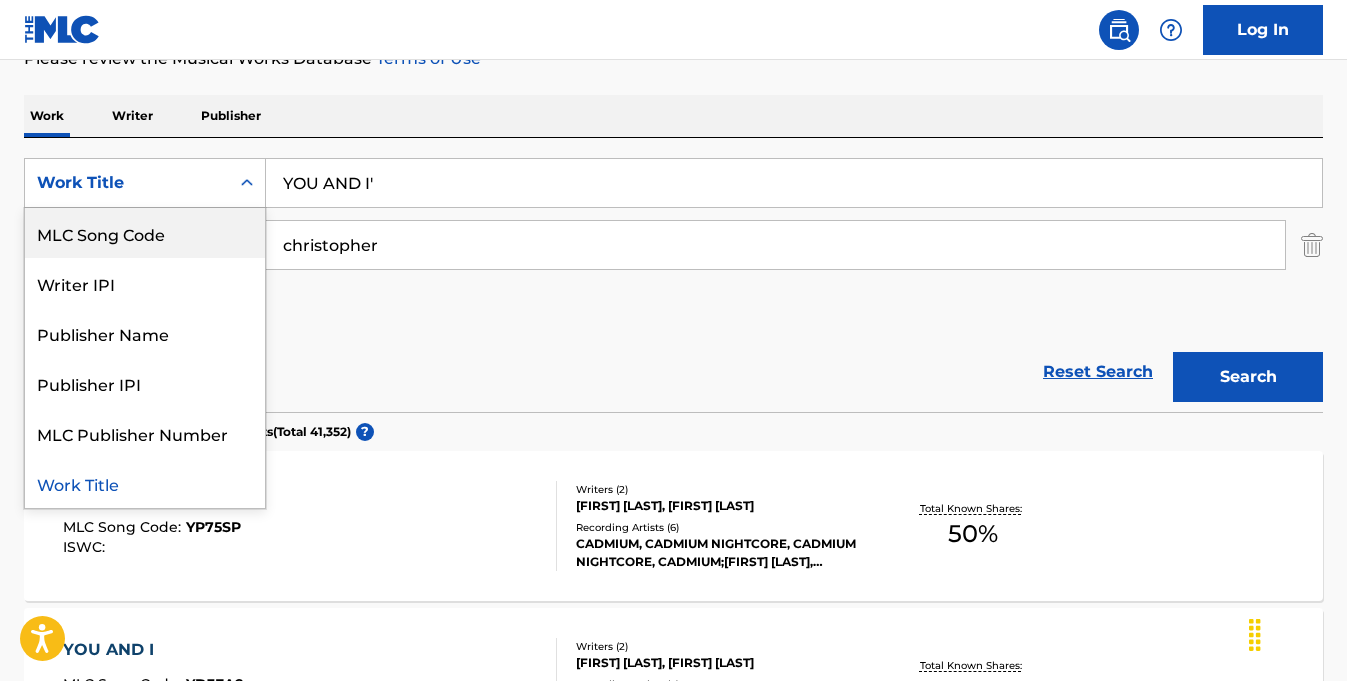 click on "MLC Song Code" at bounding box center [145, 233] 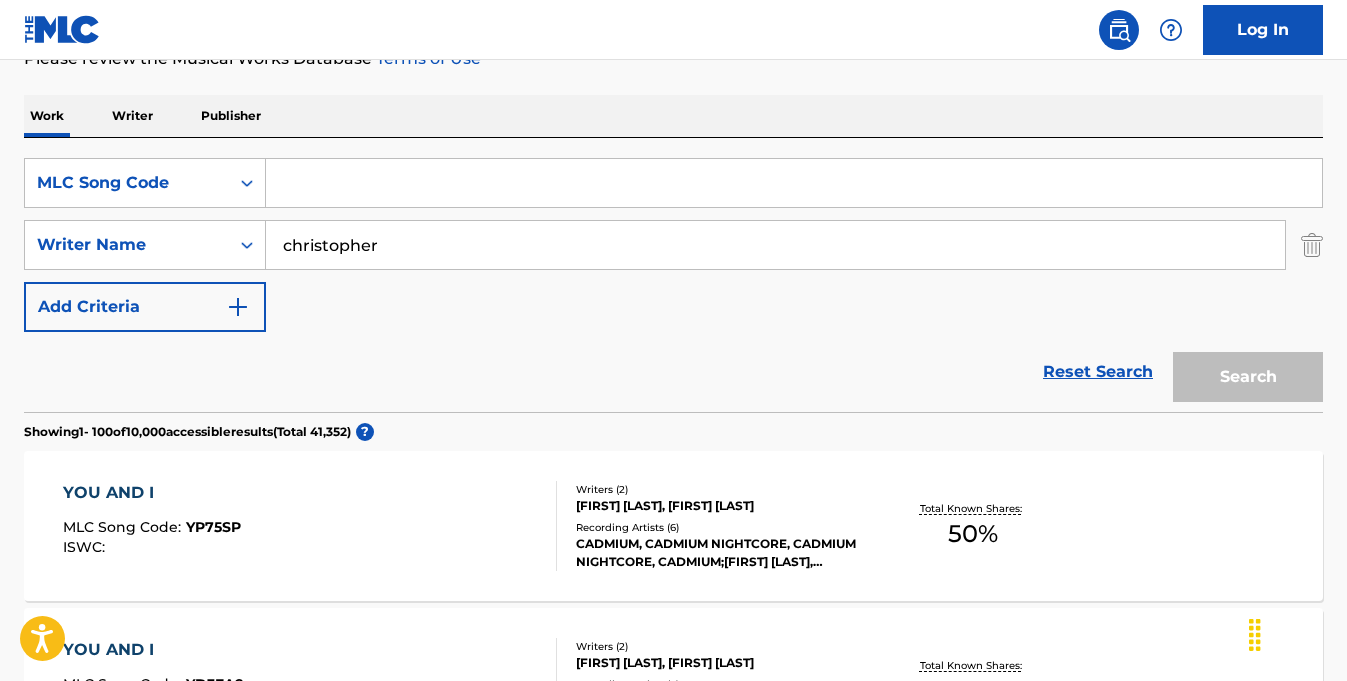 click at bounding box center [794, 183] 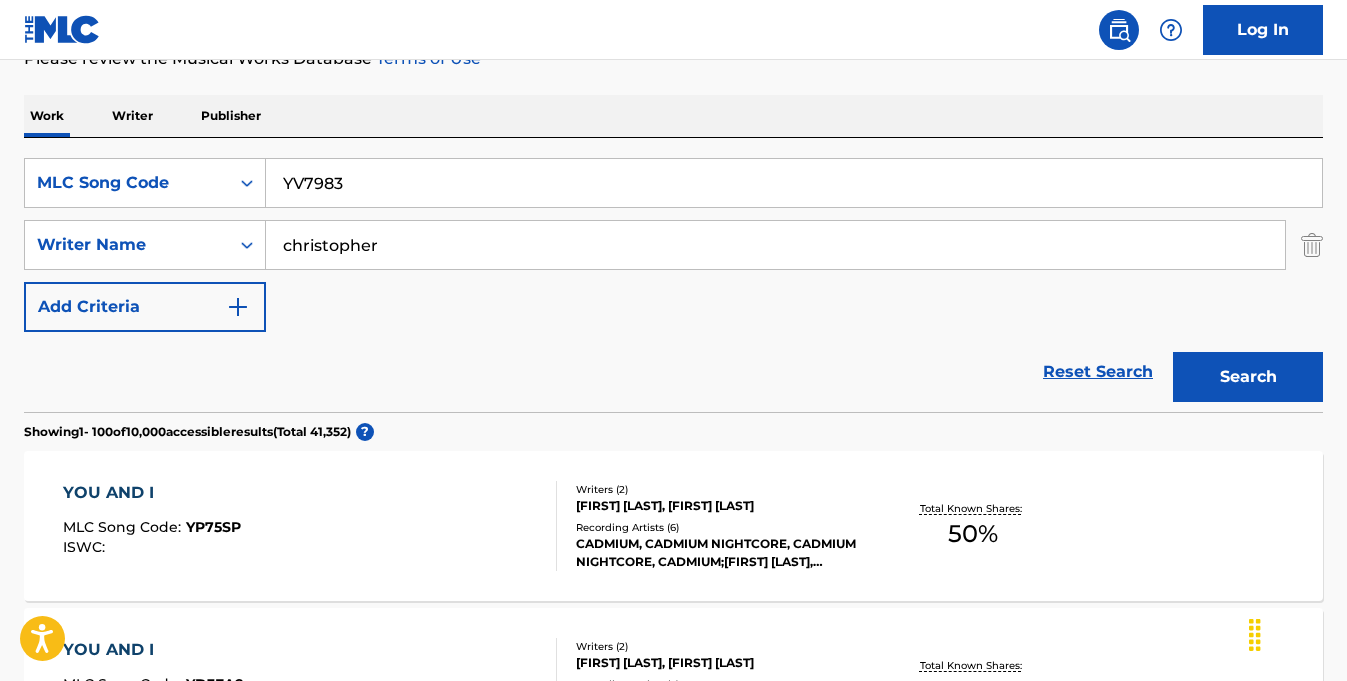 type on "YV7983" 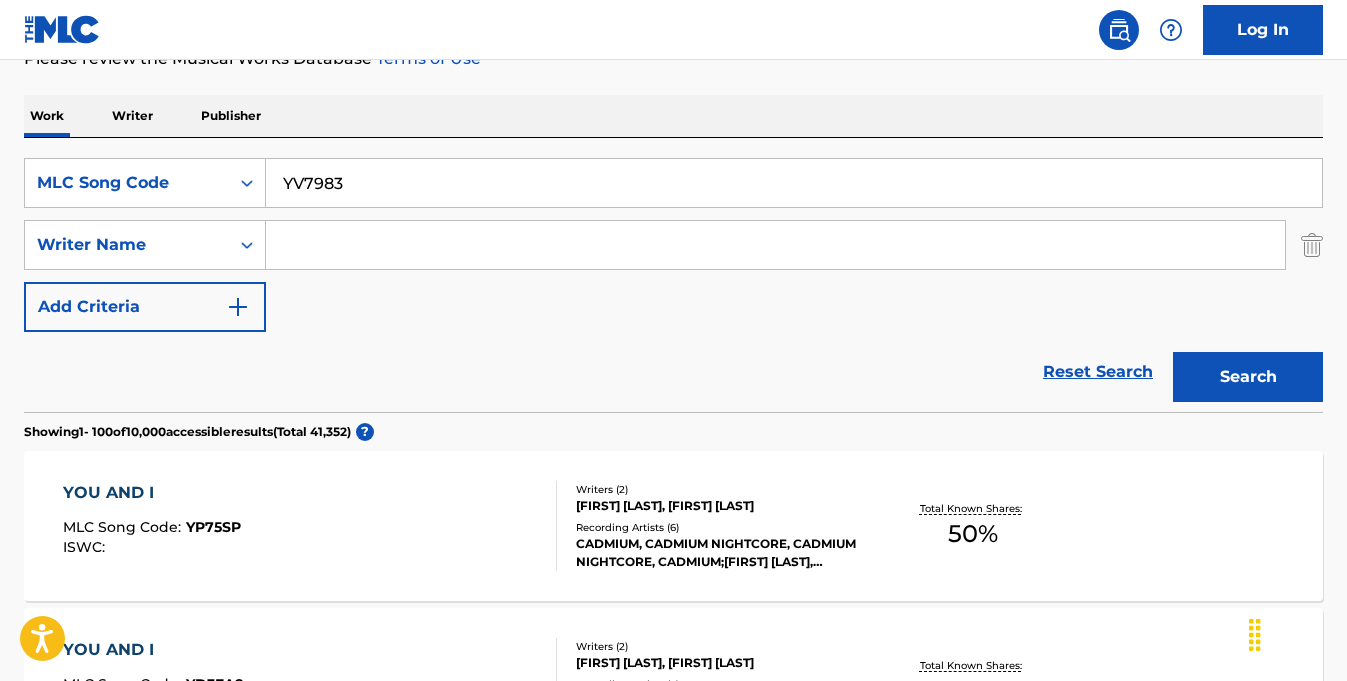 type 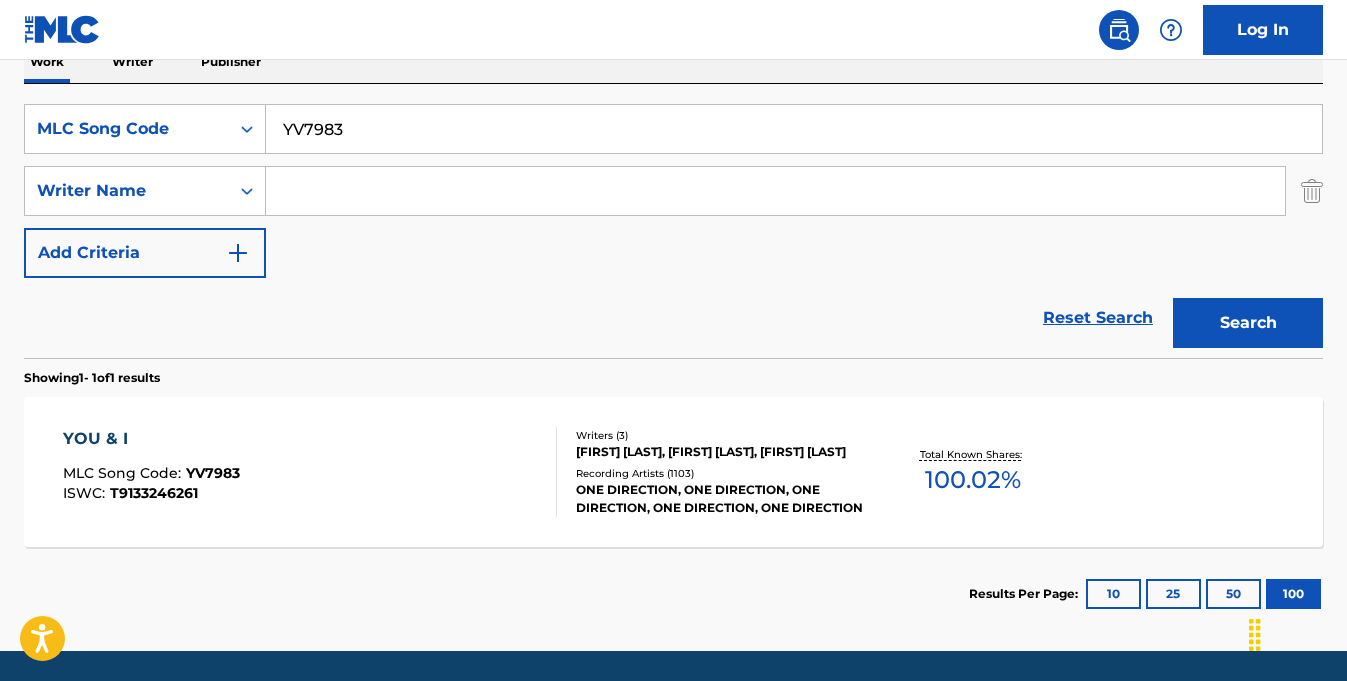 scroll, scrollTop: 343, scrollLeft: 0, axis: vertical 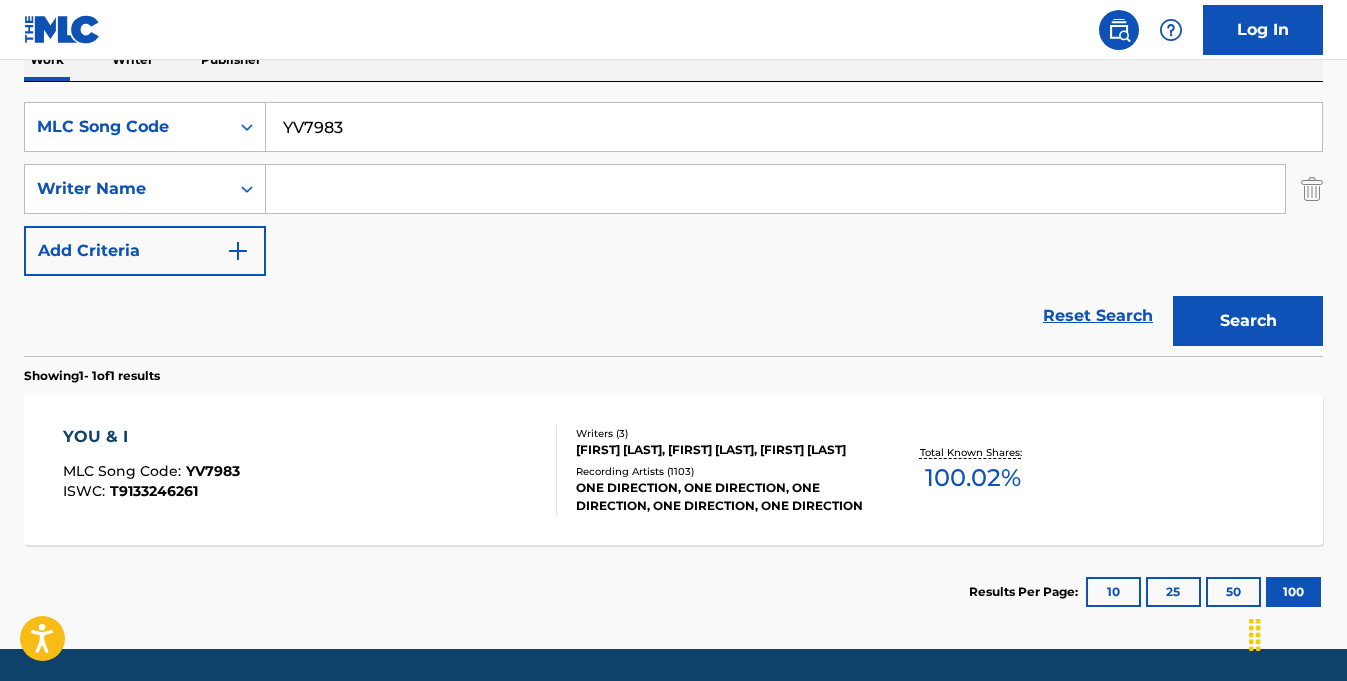 click on "[FIRST] [LAST], [FIRST] [LAST], [FIRST] [LAST]" at bounding box center (721, 450) 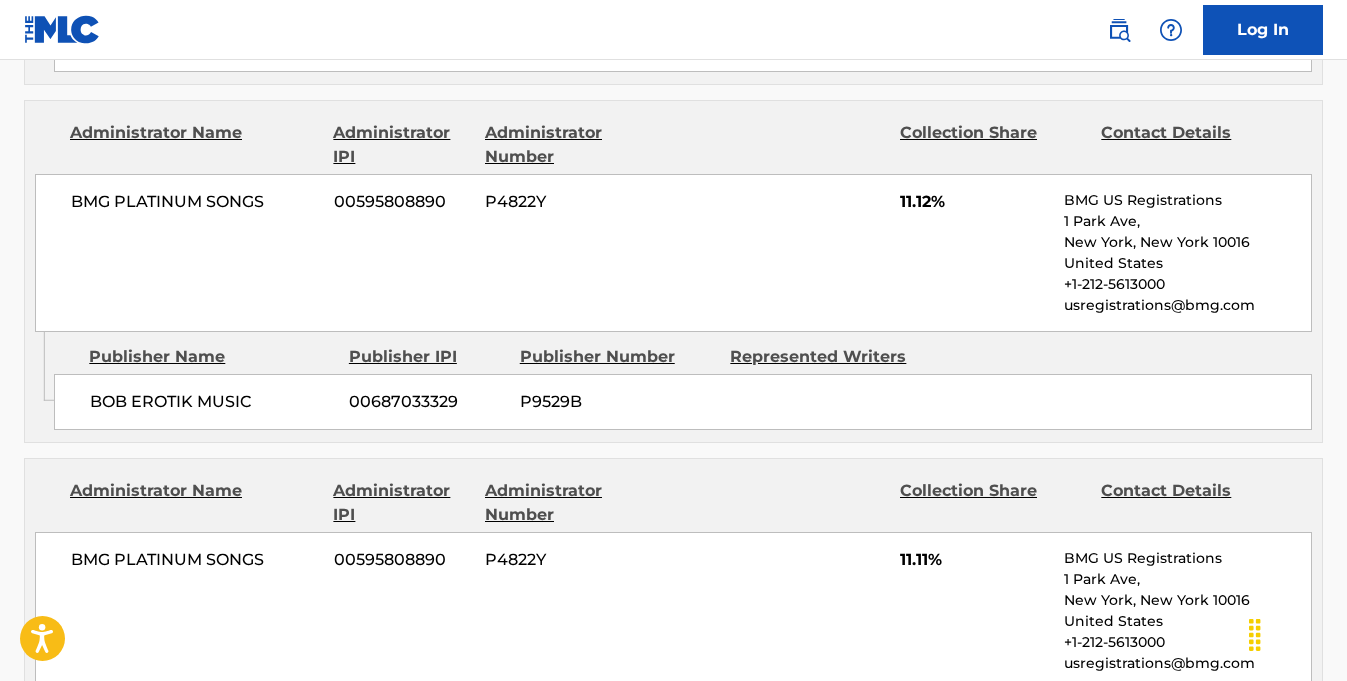 scroll, scrollTop: 2862, scrollLeft: 0, axis: vertical 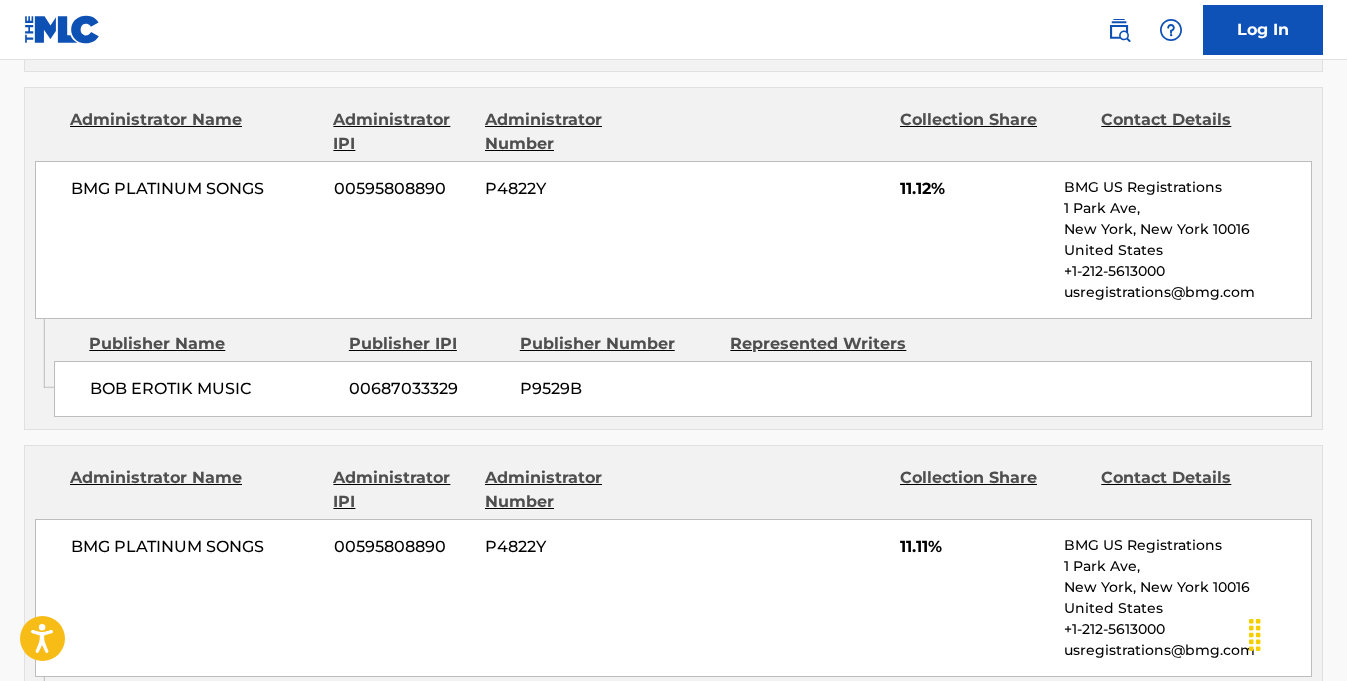 click on "BOB EROTIK MUSIC 00687033329 P9529B" at bounding box center (683, 389) 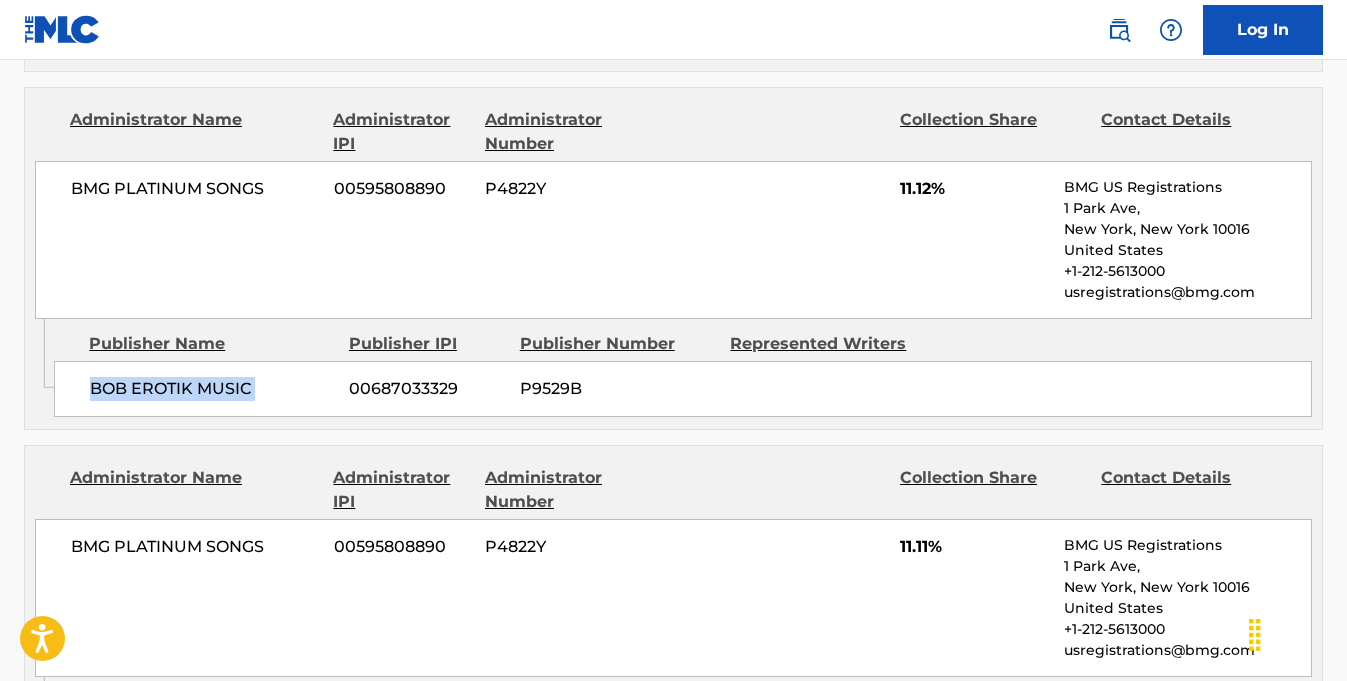 click on "BOB EROTIK MUSIC 00687033329 P9529B" at bounding box center (683, 389) 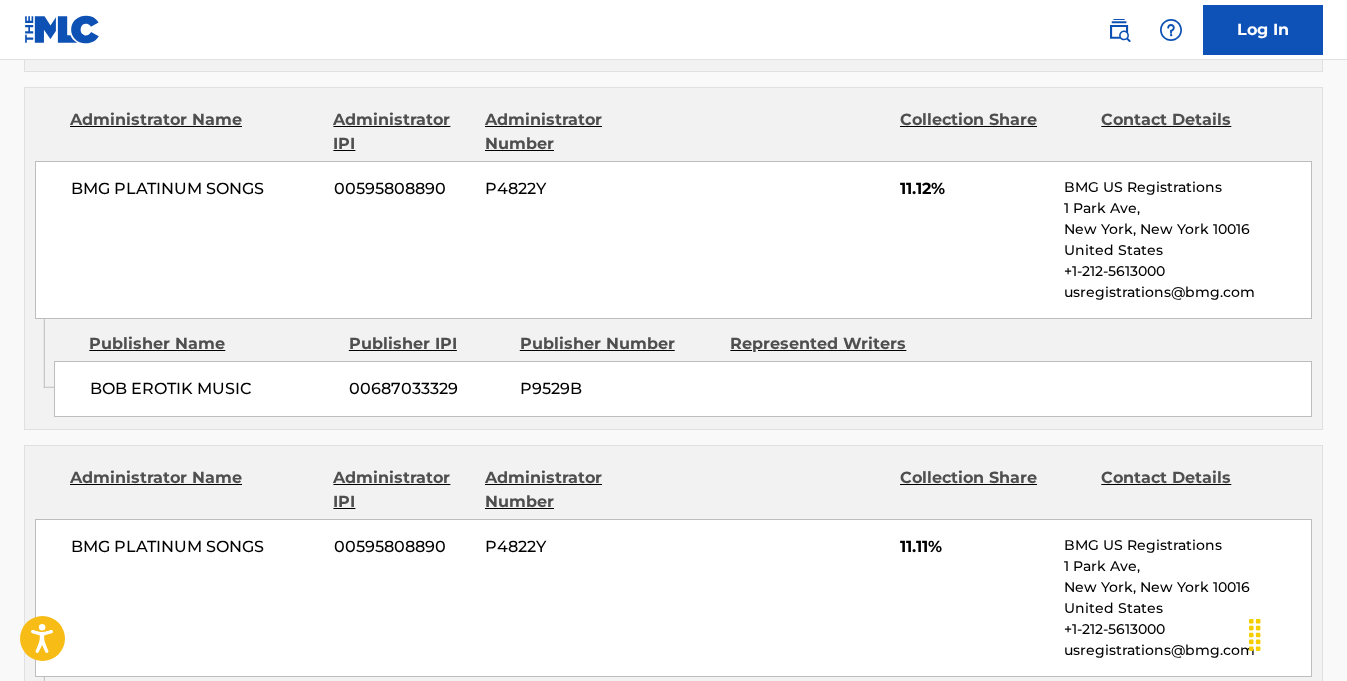 click at bounding box center (356, 4700) 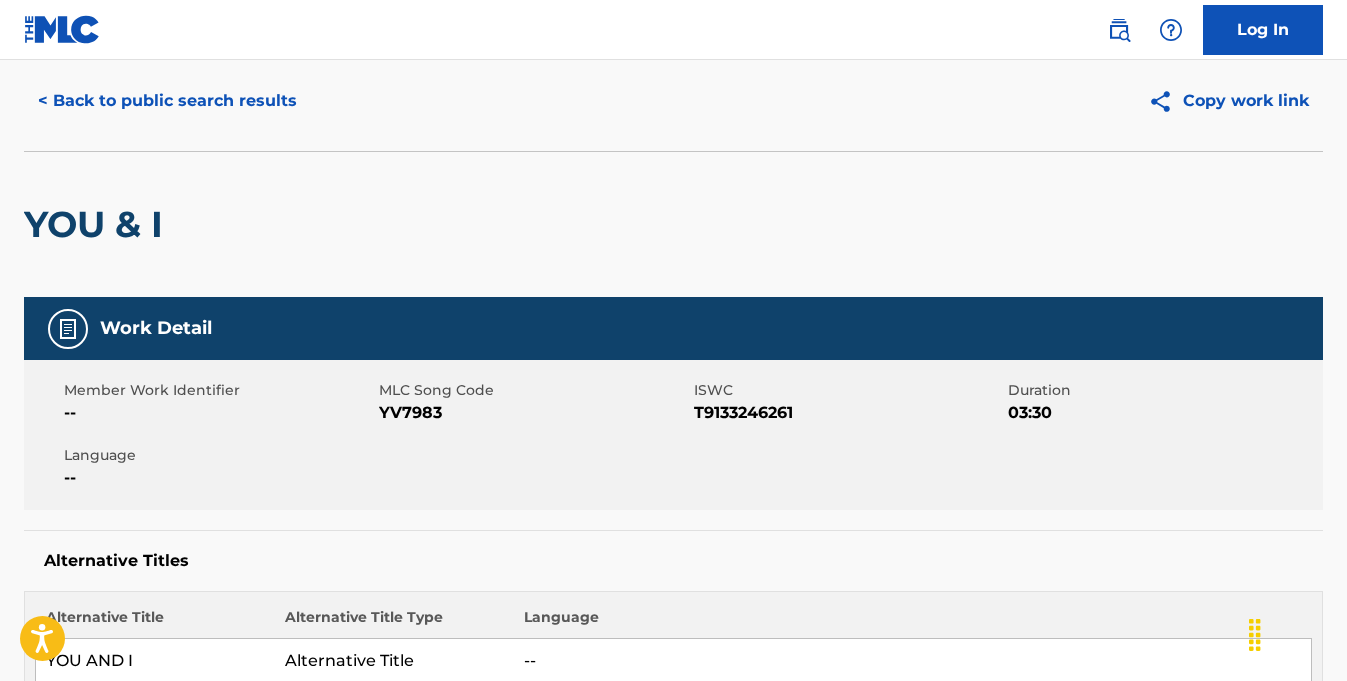 scroll, scrollTop: 0, scrollLeft: 0, axis: both 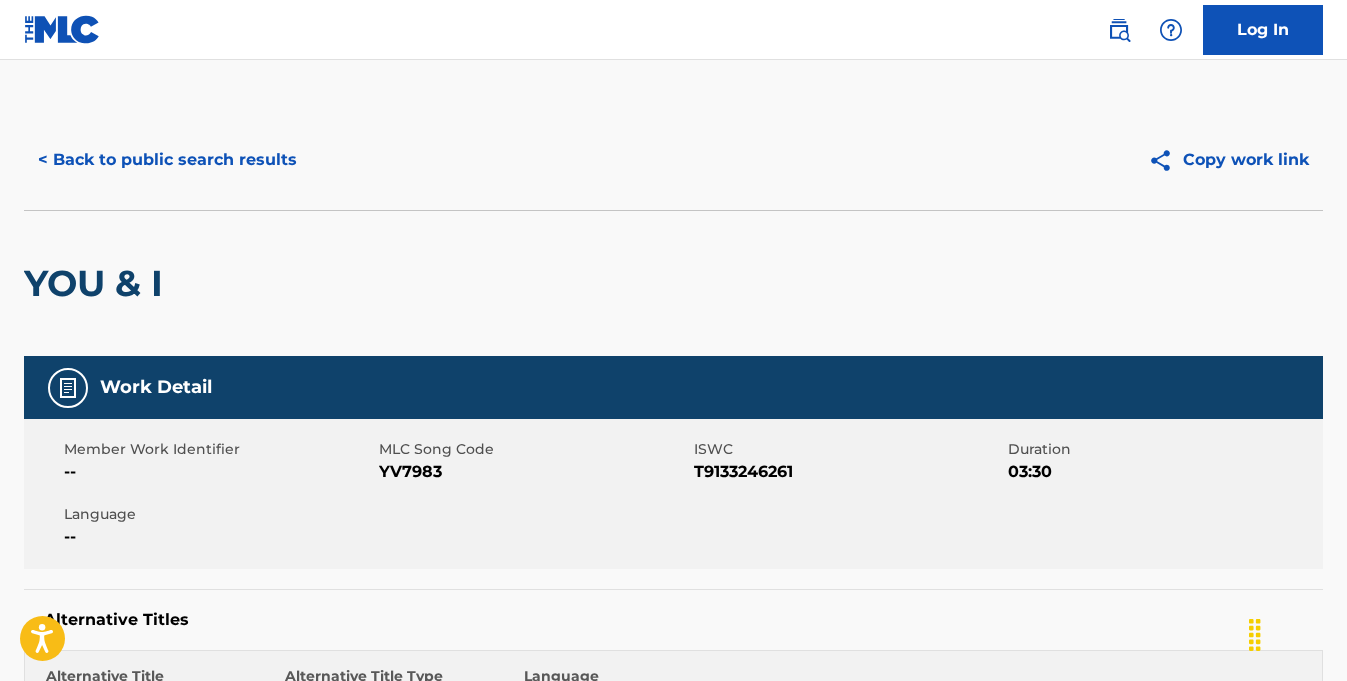 click on "< Back to public search results" at bounding box center [167, 160] 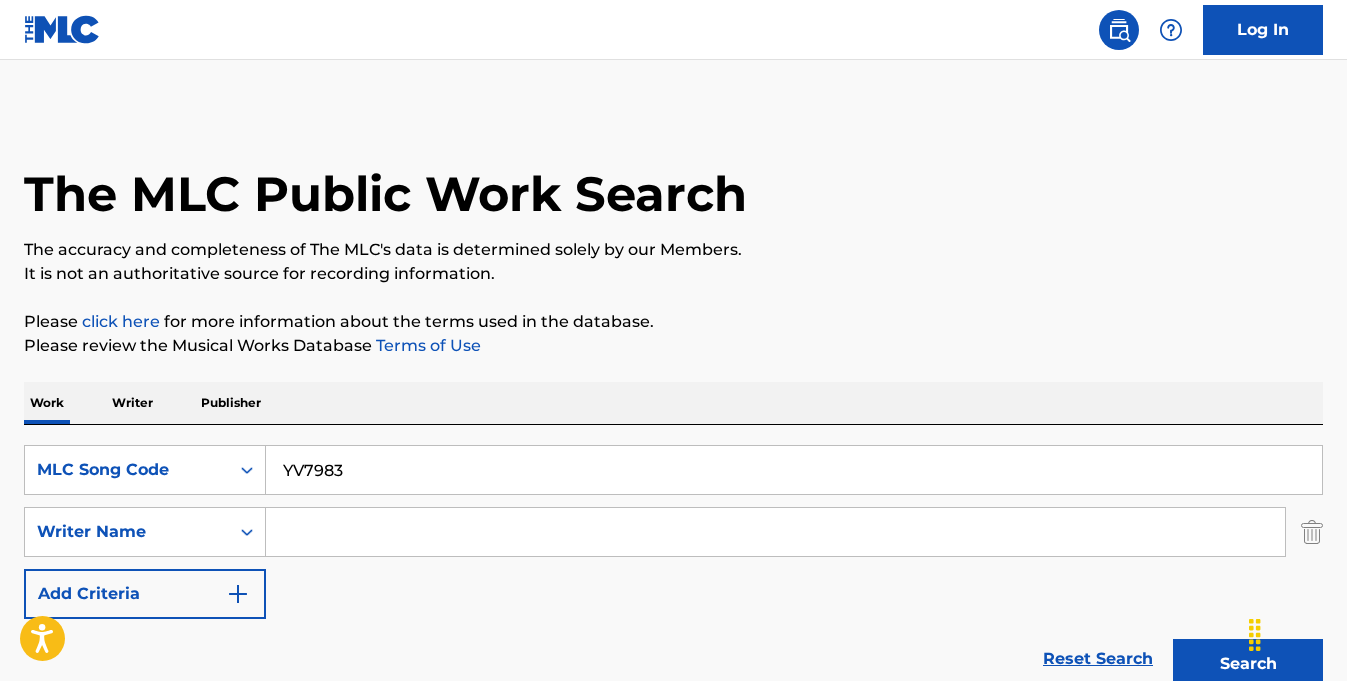 scroll, scrollTop: 293, scrollLeft: 0, axis: vertical 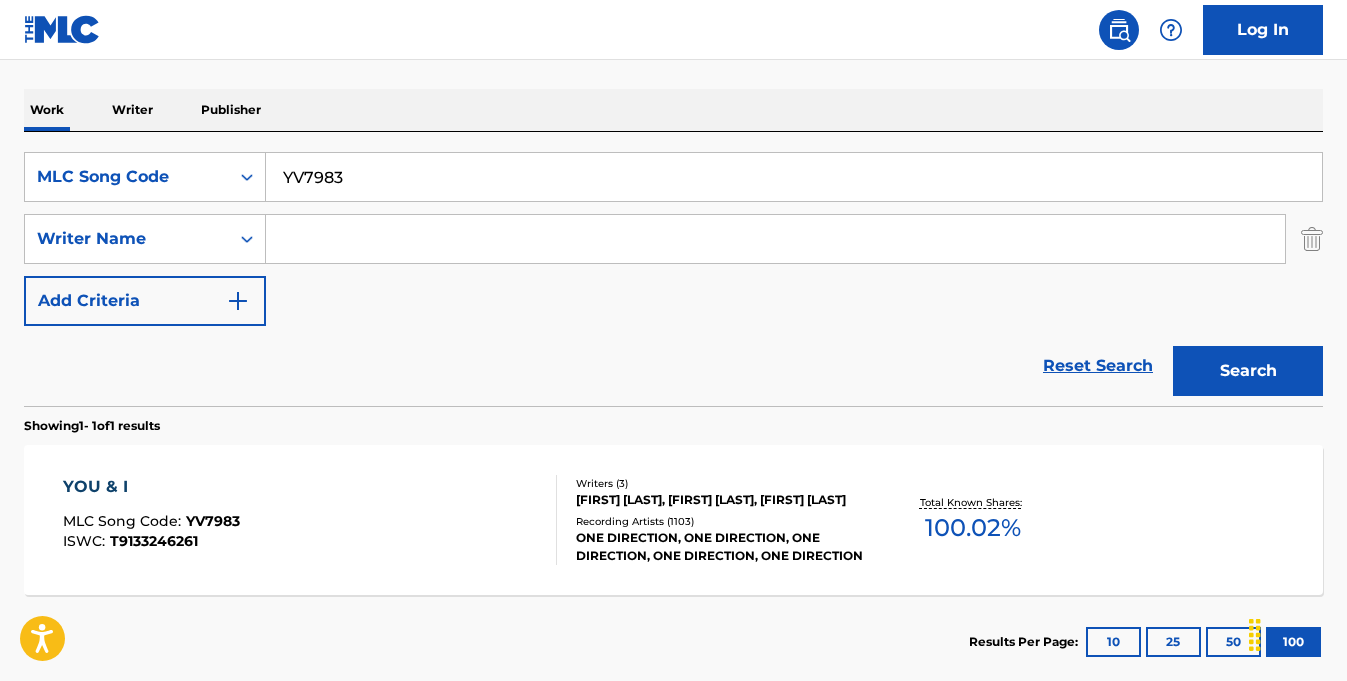 click on "YV7983" at bounding box center [794, 177] 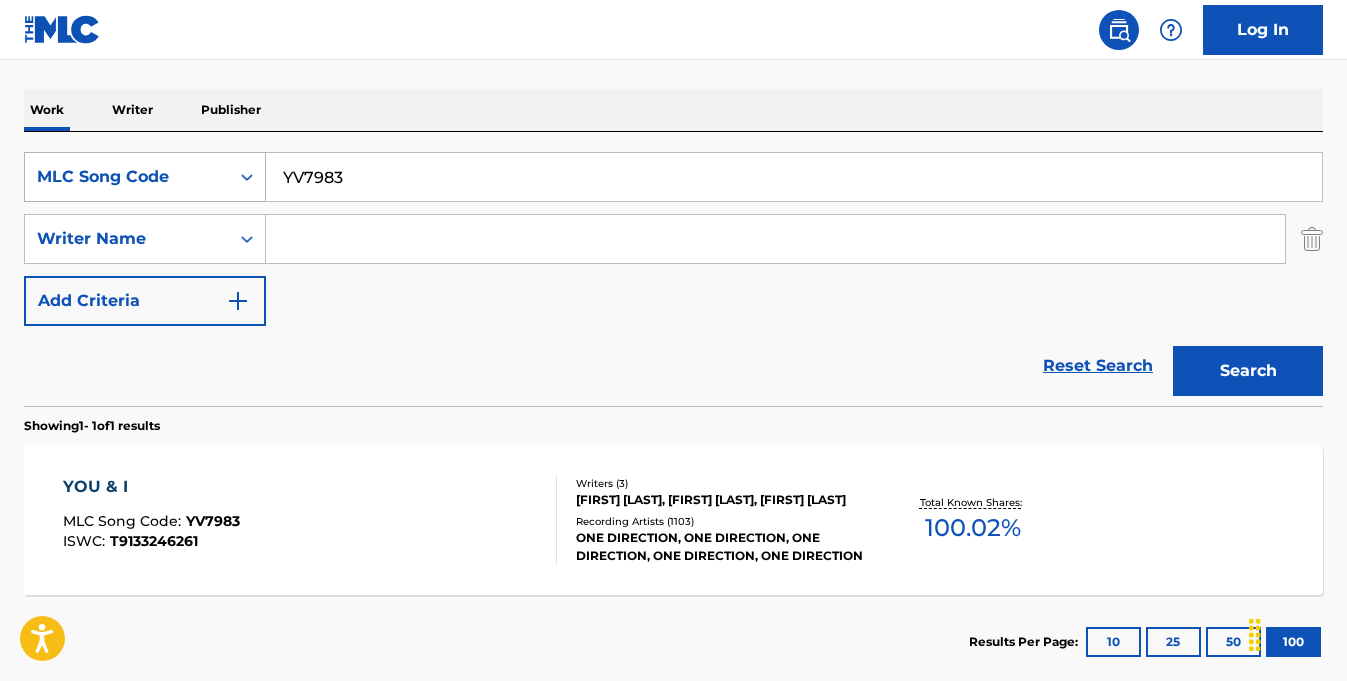 click at bounding box center [247, 177] 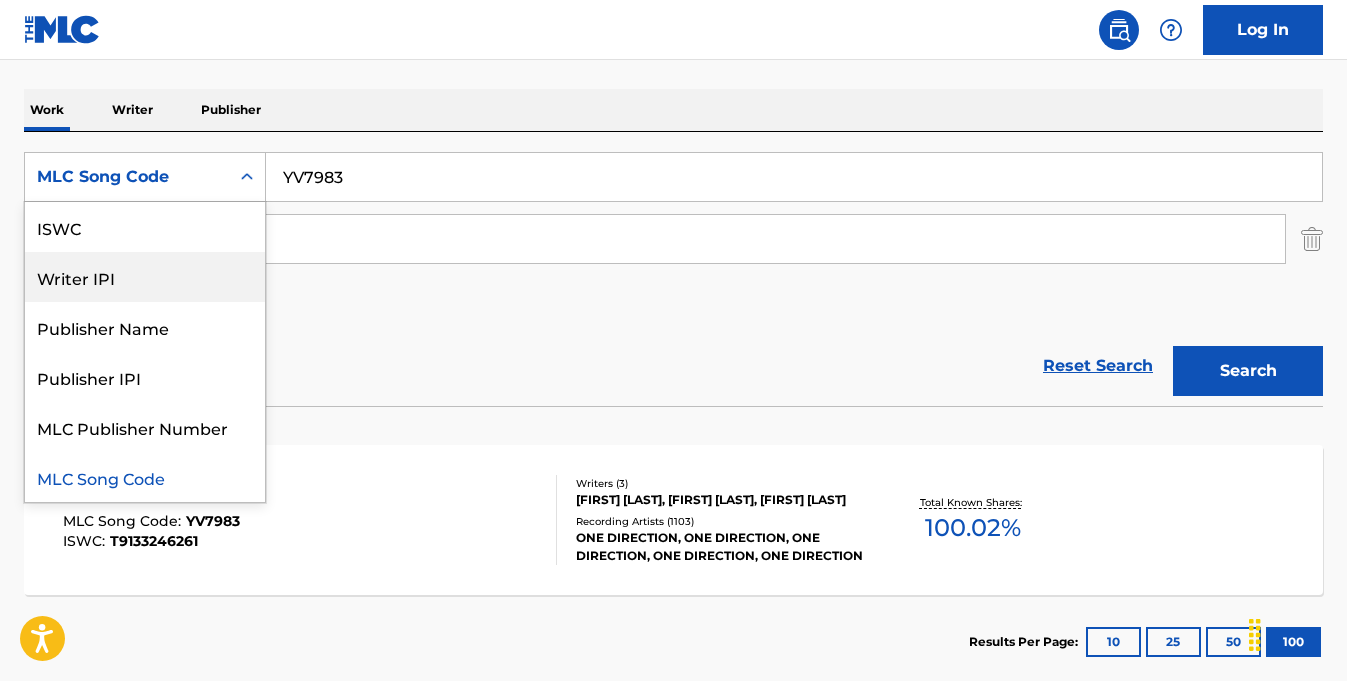 scroll, scrollTop: 0, scrollLeft: 0, axis: both 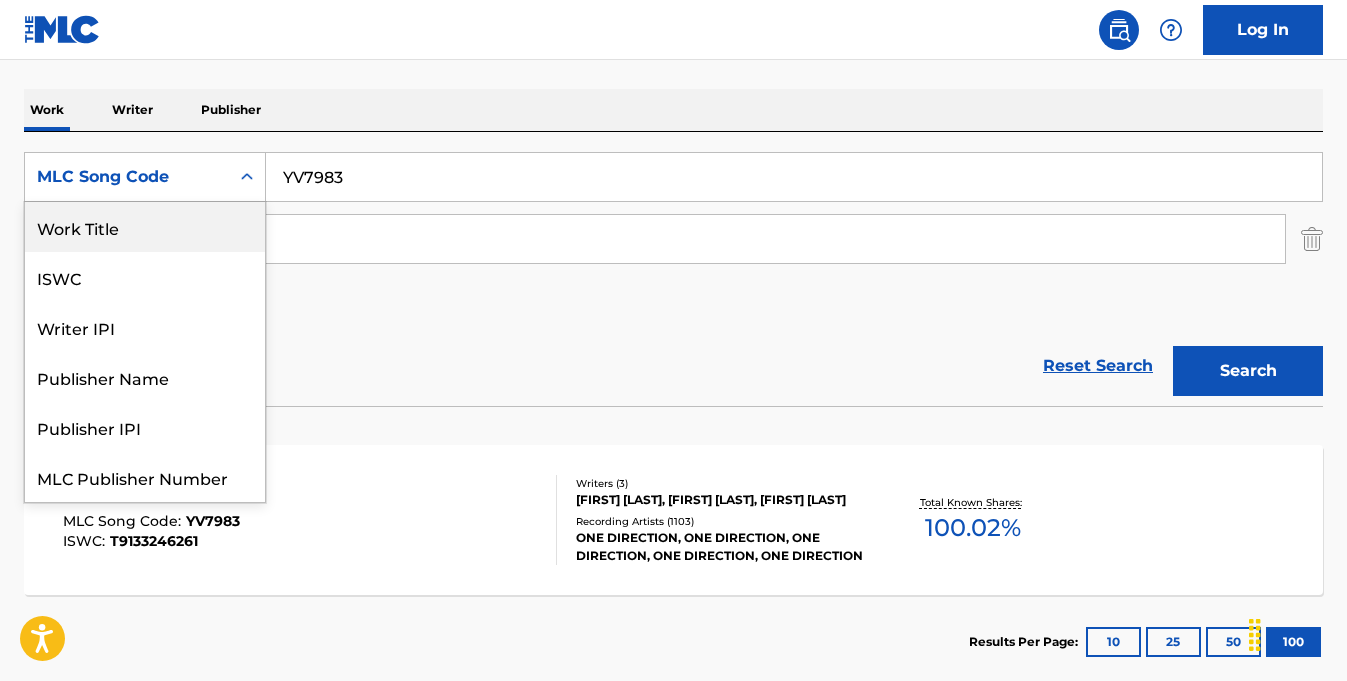 click on "Work Title" at bounding box center [145, 227] 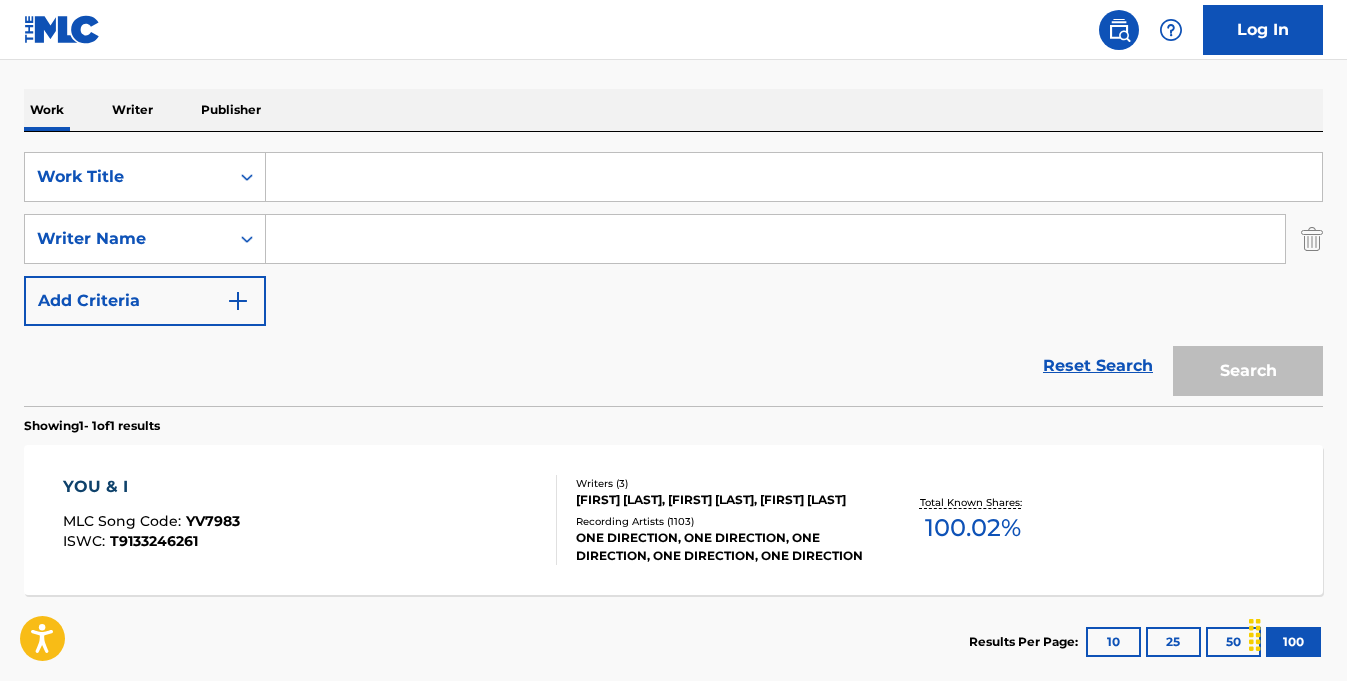 click at bounding box center [794, 177] 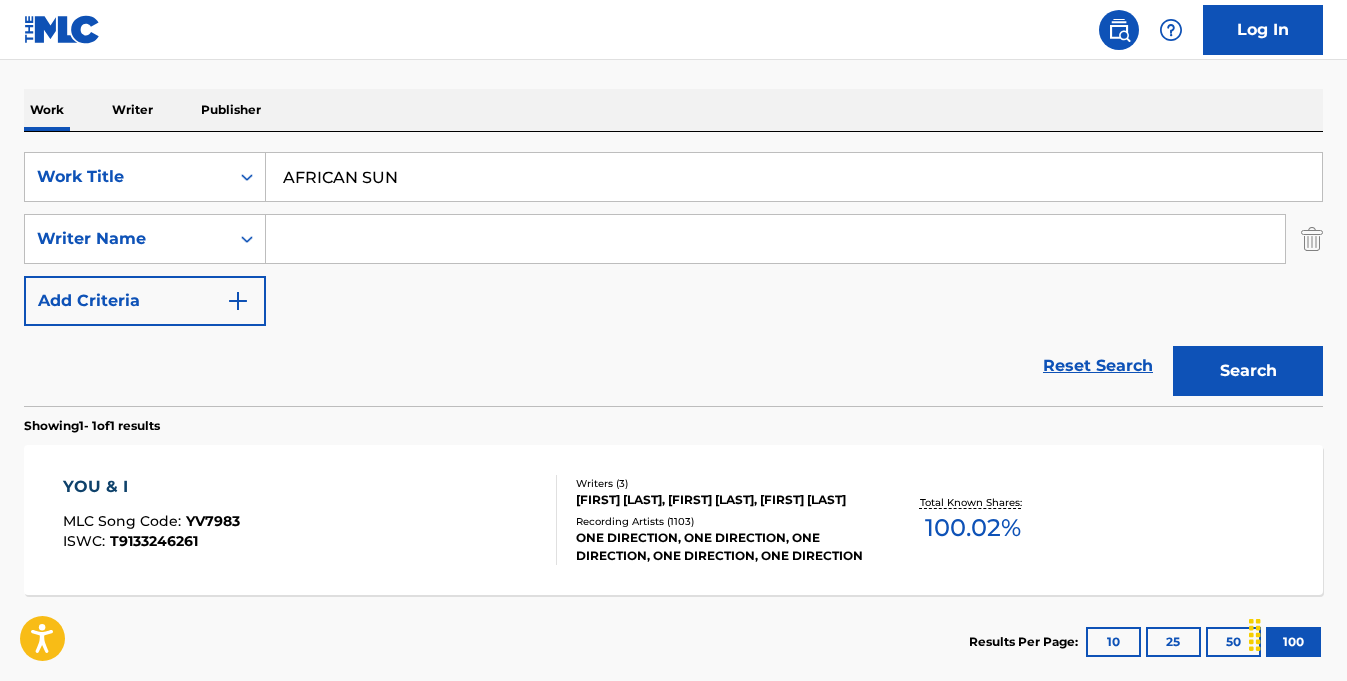type on "AFRICAN SUN" 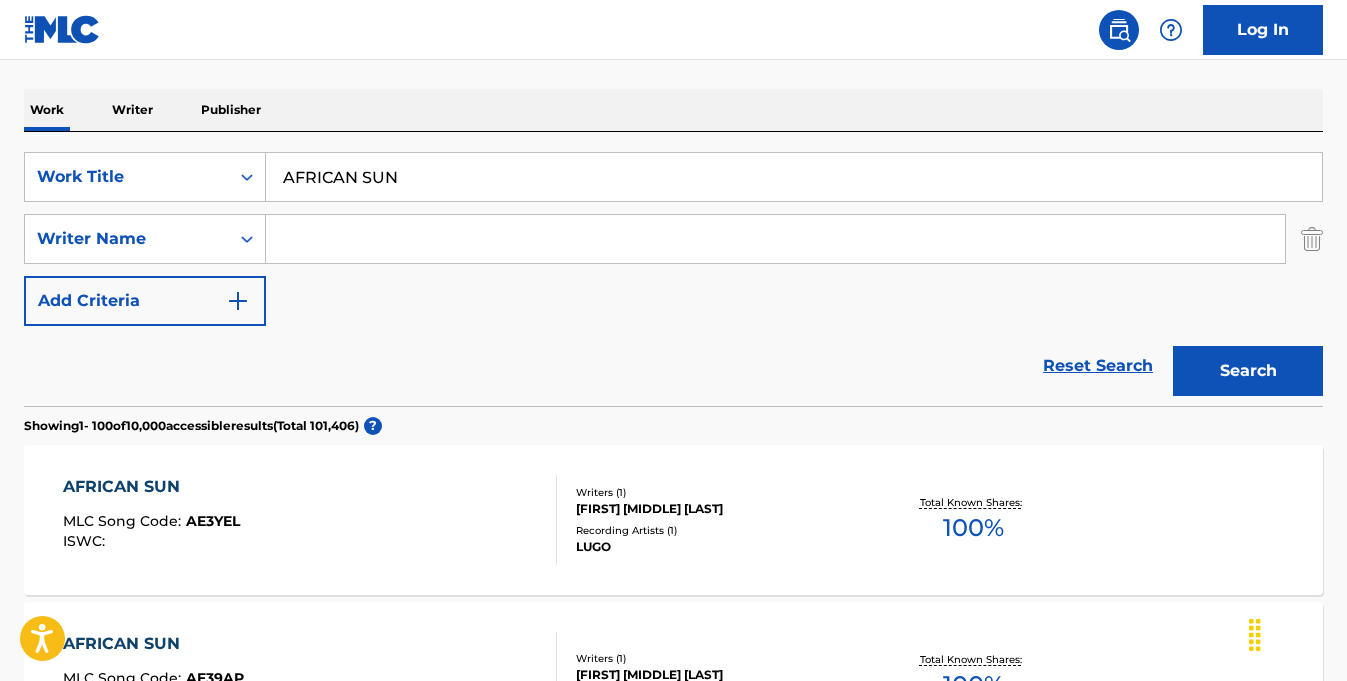 scroll, scrollTop: 5799, scrollLeft: 0, axis: vertical 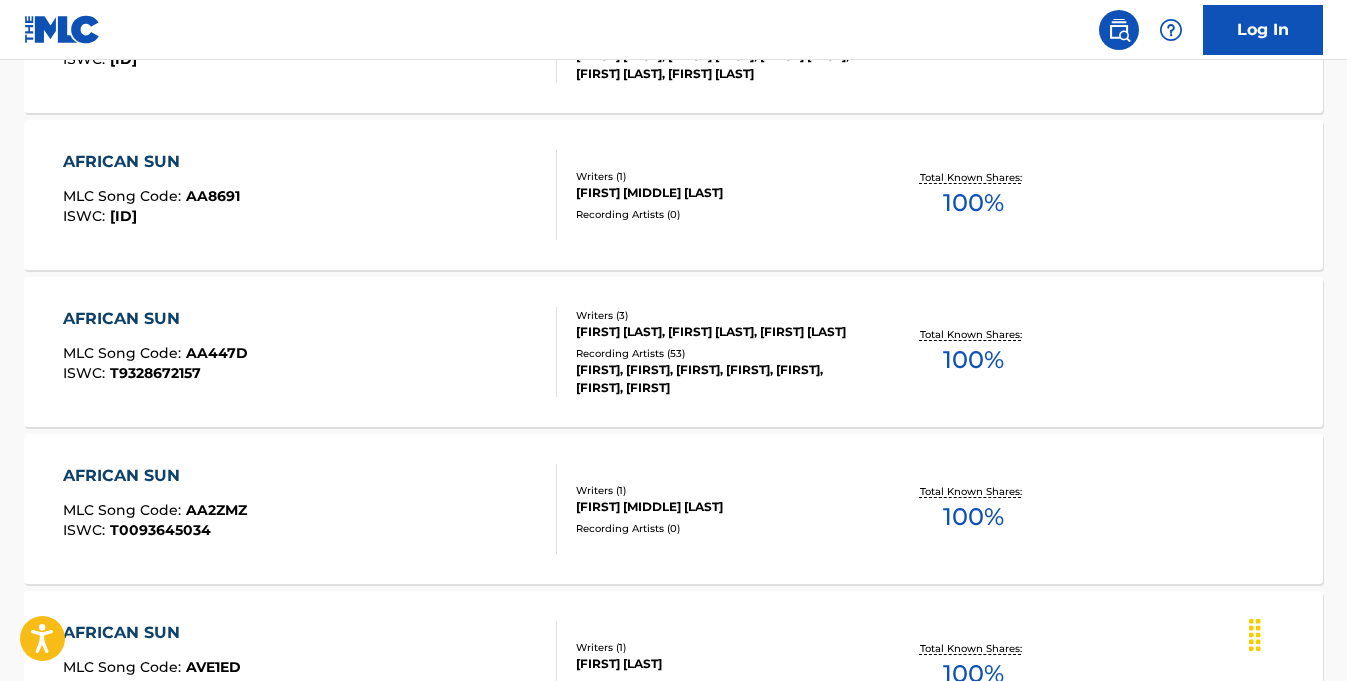click on "Recording Artists ( 53 )" at bounding box center [721, 353] 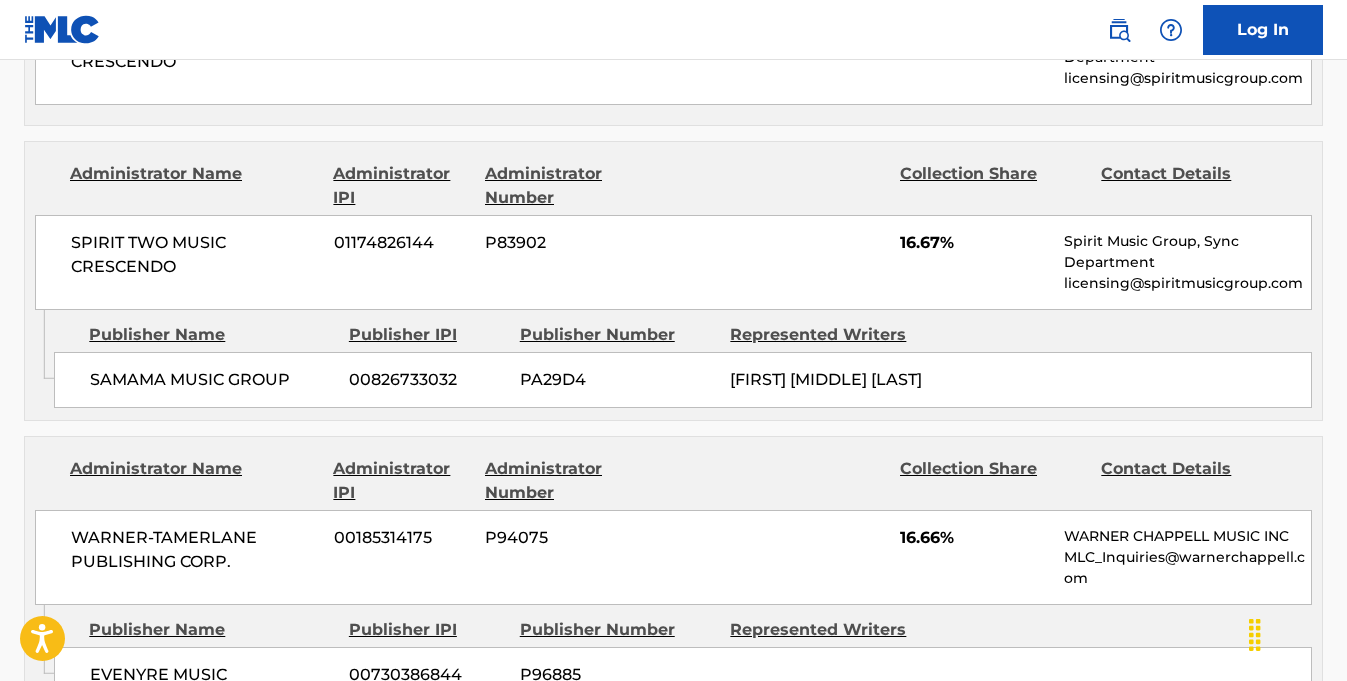 scroll, scrollTop: 1982, scrollLeft: 0, axis: vertical 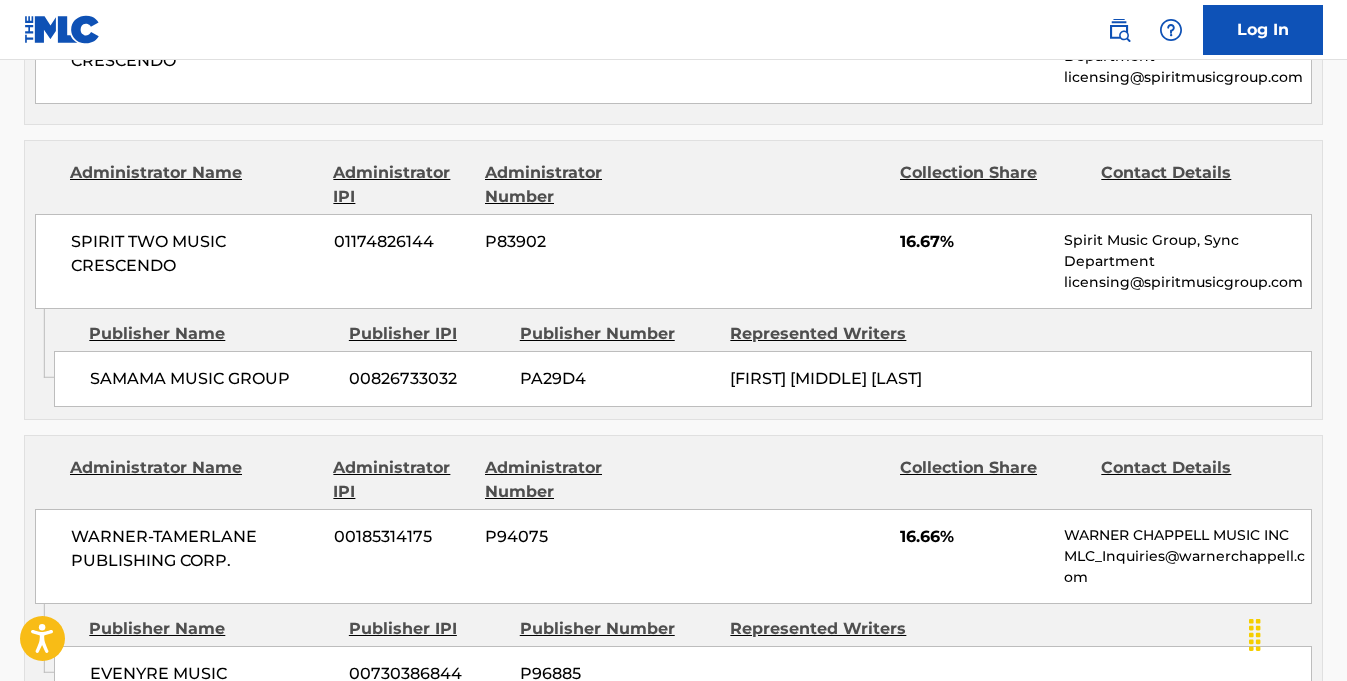 click on "SAMAMA MUSIC GROUP" at bounding box center (212, 379) 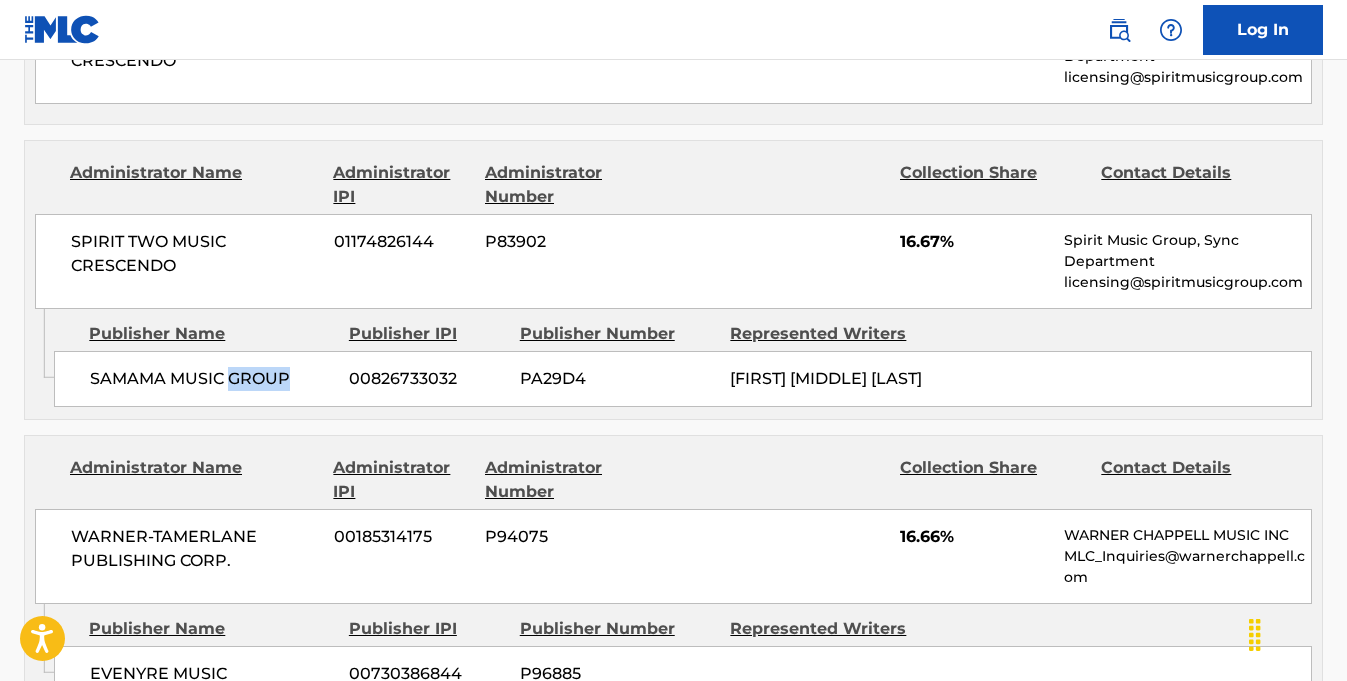 click on "SAMAMA MUSIC GROUP" at bounding box center (212, 379) 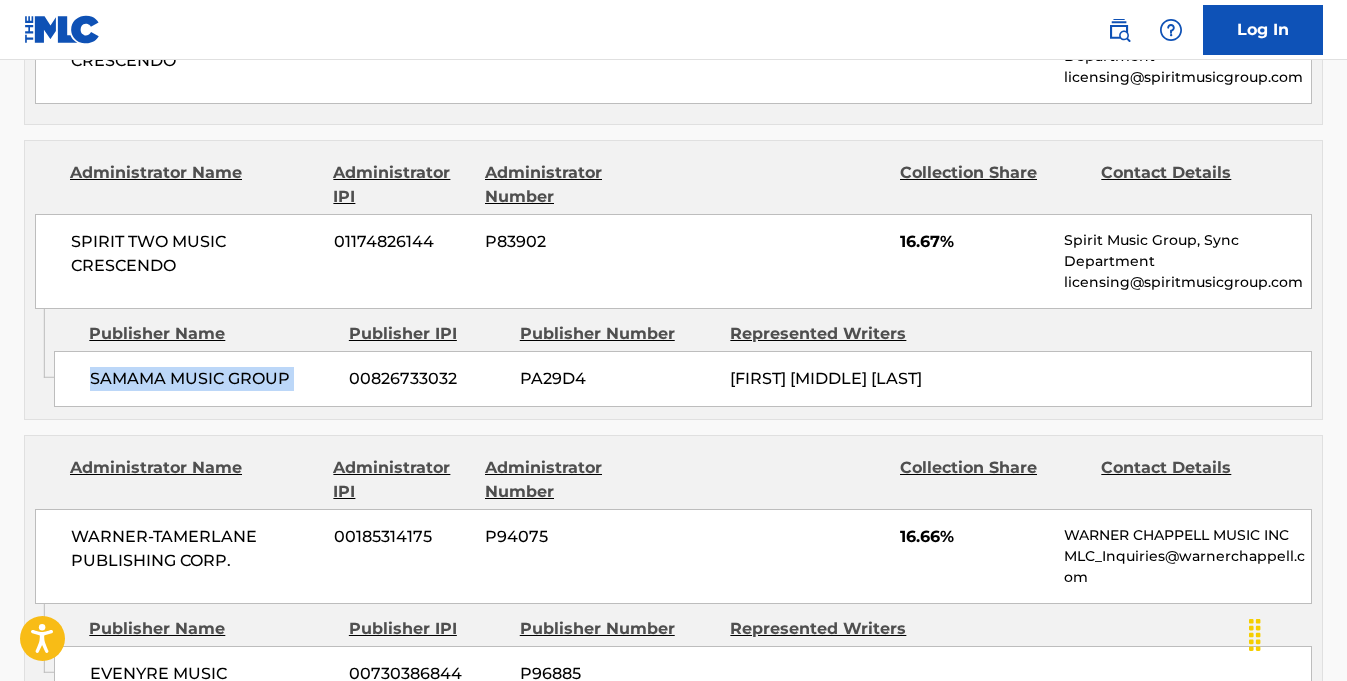 click on "SAMAMA MUSIC GROUP" at bounding box center [212, 379] 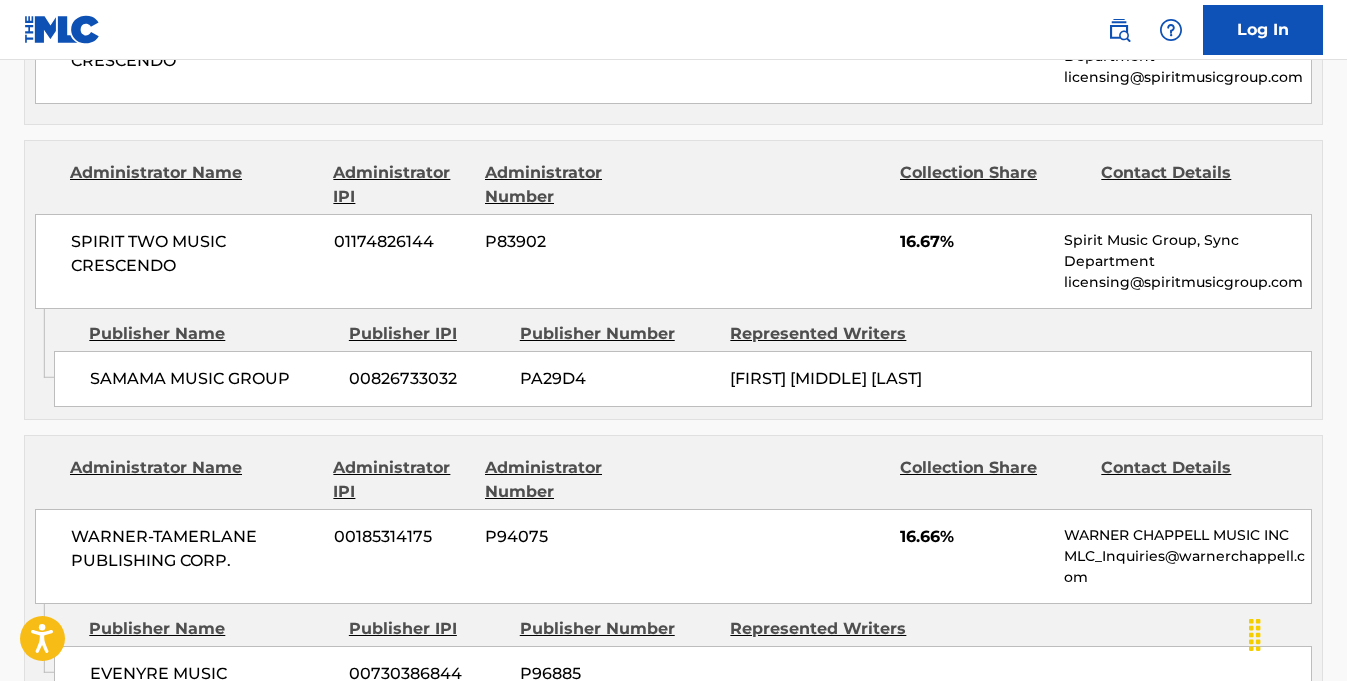 click at bounding box center (375, 3715) 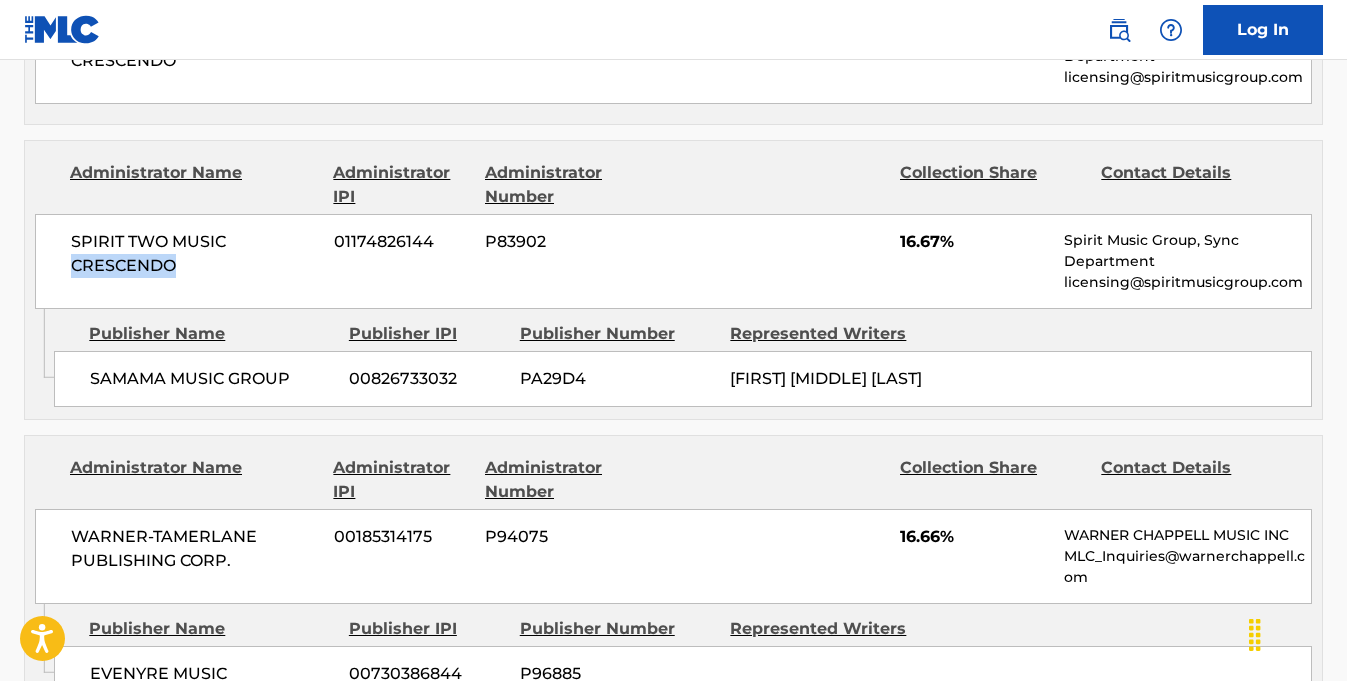 click on "SPIRIT TWO MUSIC CRESCENDO" at bounding box center [195, 254] 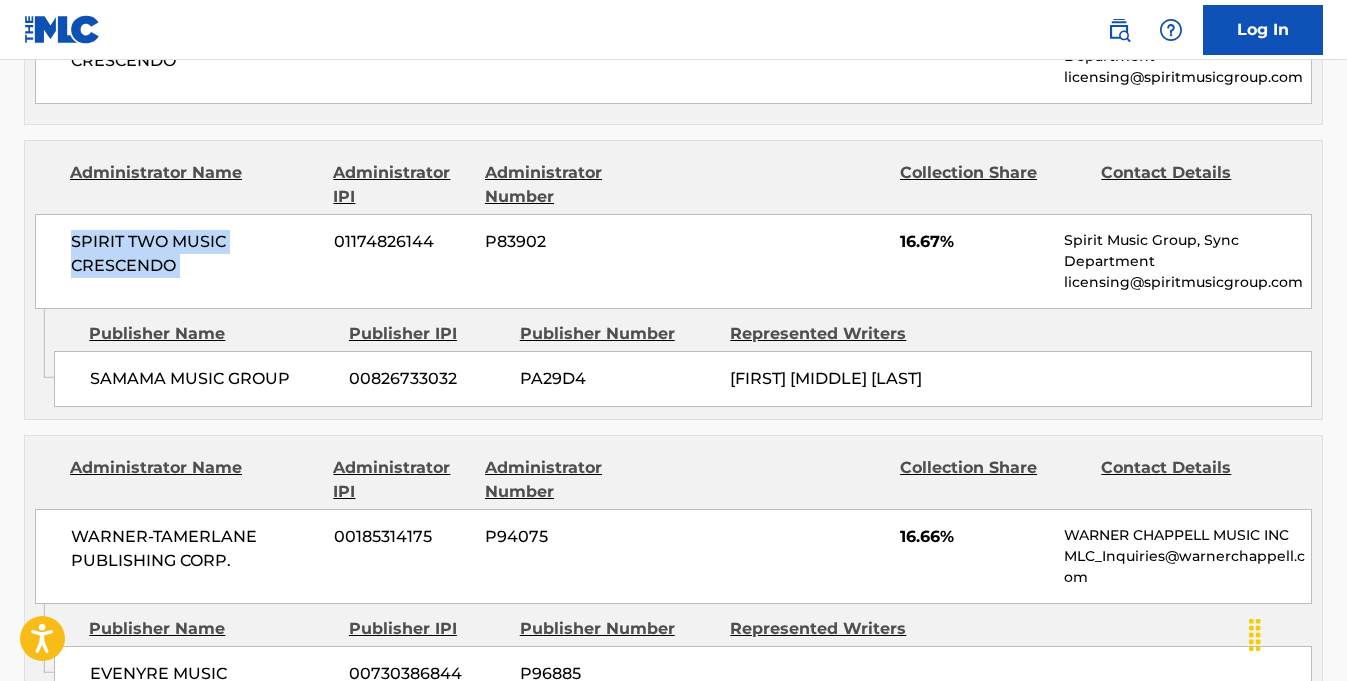 click on "SPIRIT TWO MUSIC CRESCENDO" at bounding box center (195, 254) 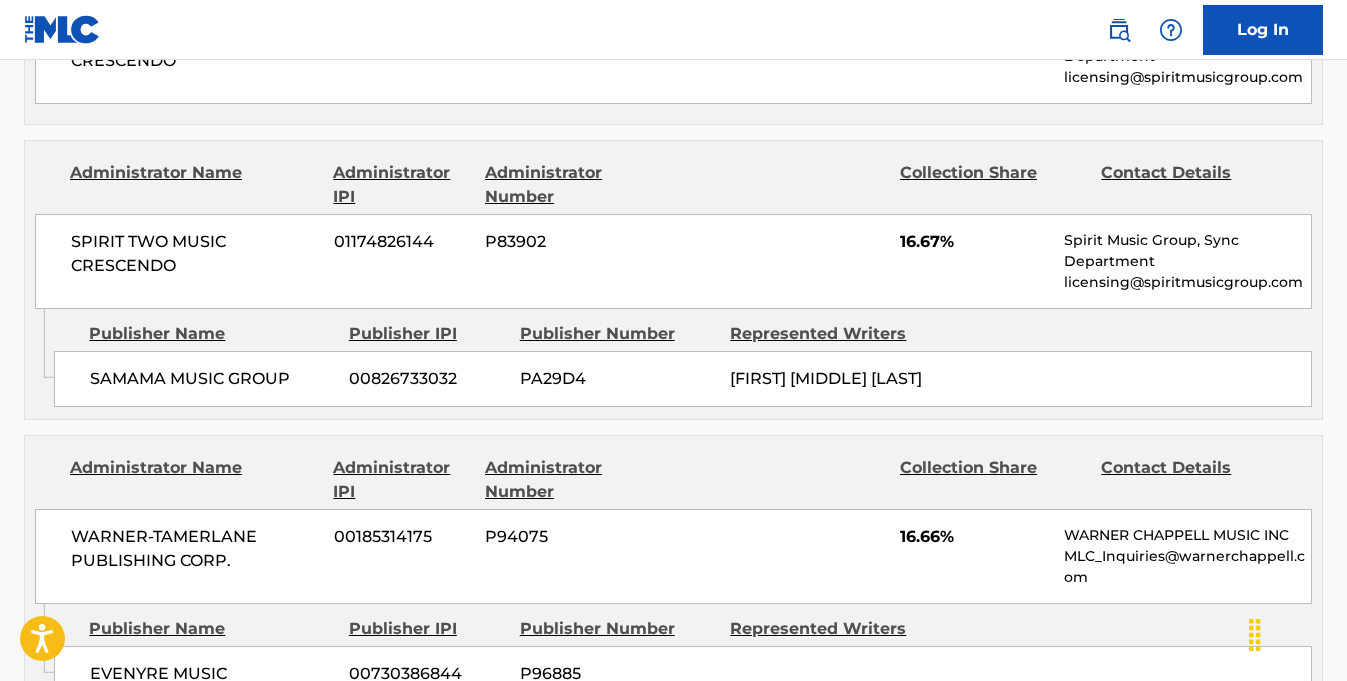 click on "Publisher Name" at bounding box center (211, 334) 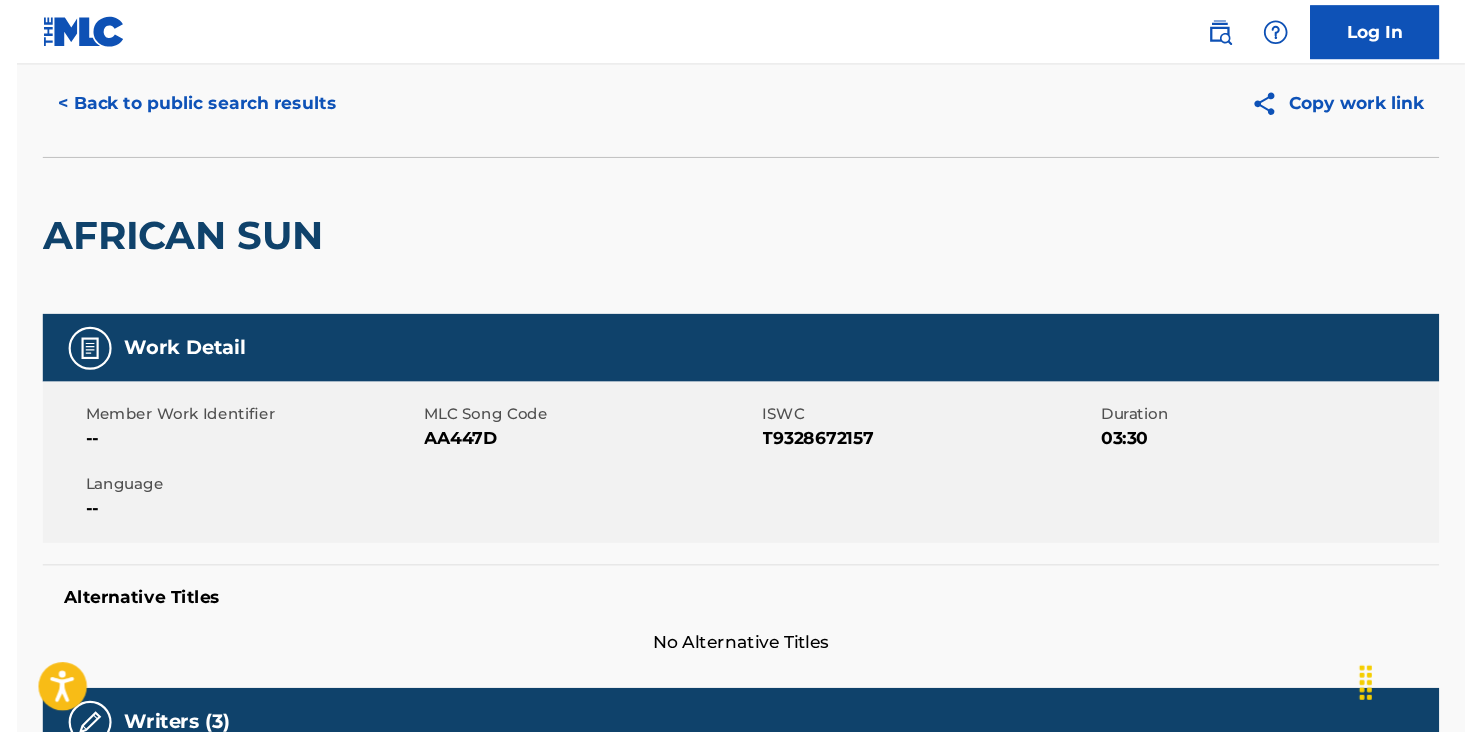 scroll, scrollTop: 0, scrollLeft: 0, axis: both 